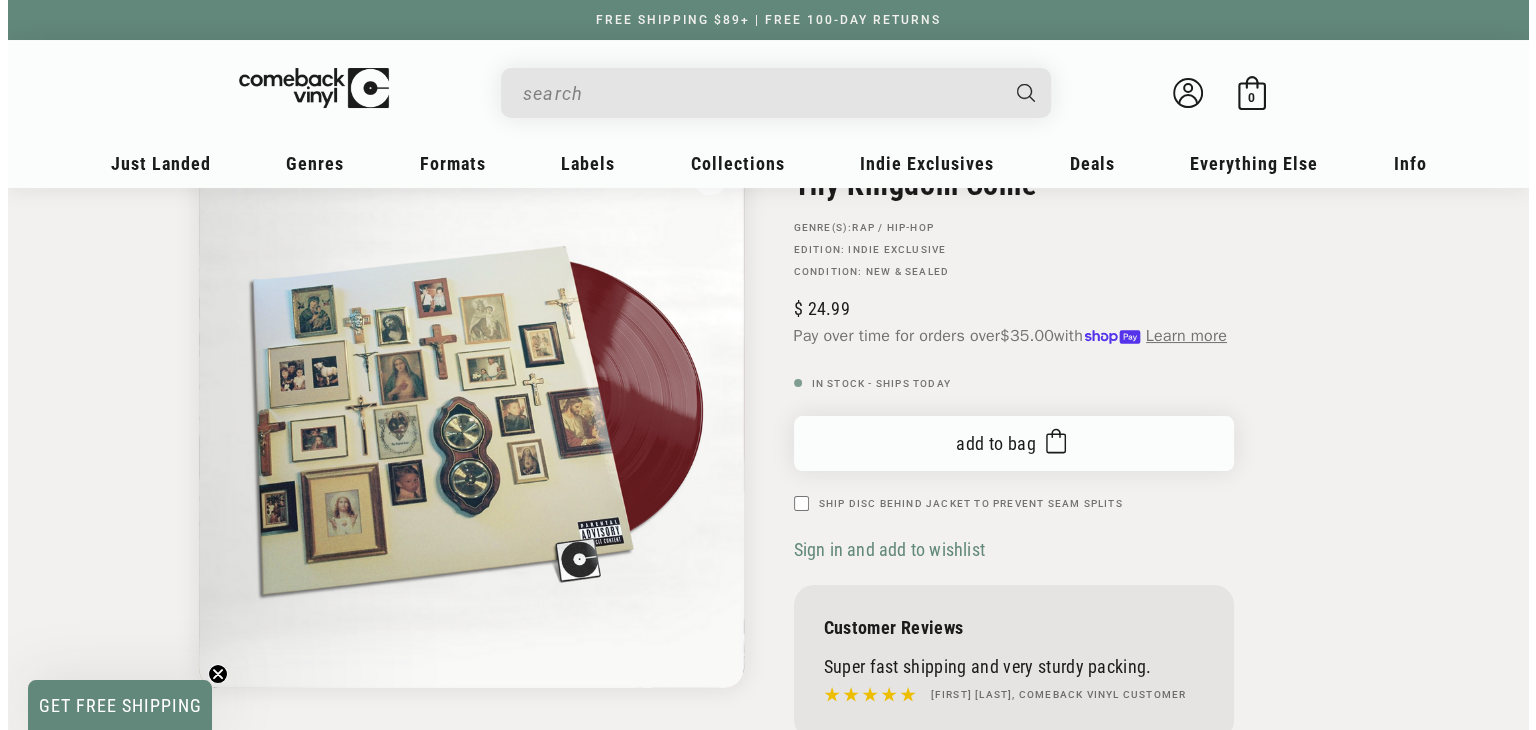 scroll, scrollTop: 172, scrollLeft: 0, axis: vertical 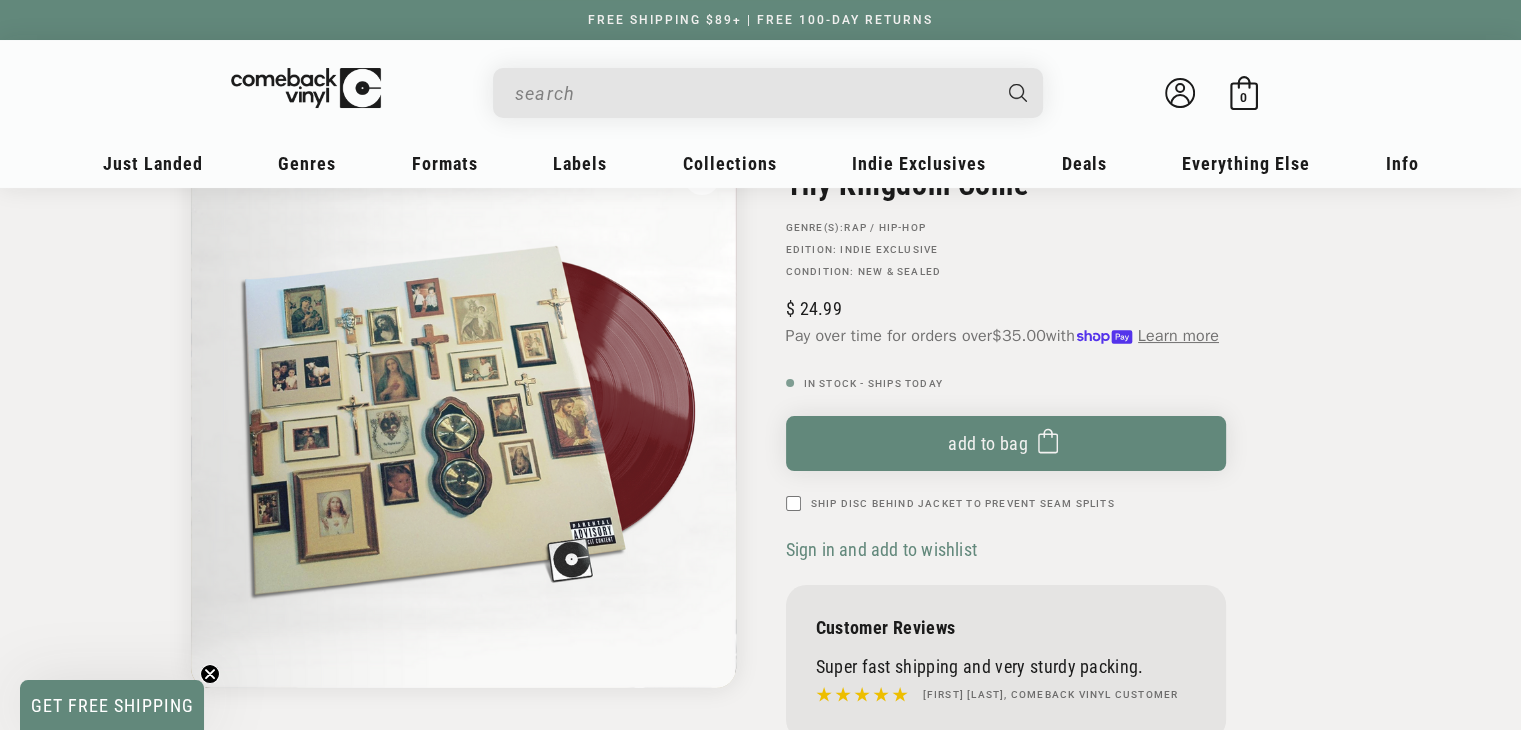 click on "Ship Disc Behind Jacket To Prevent Seam Splits" at bounding box center (793, 503) 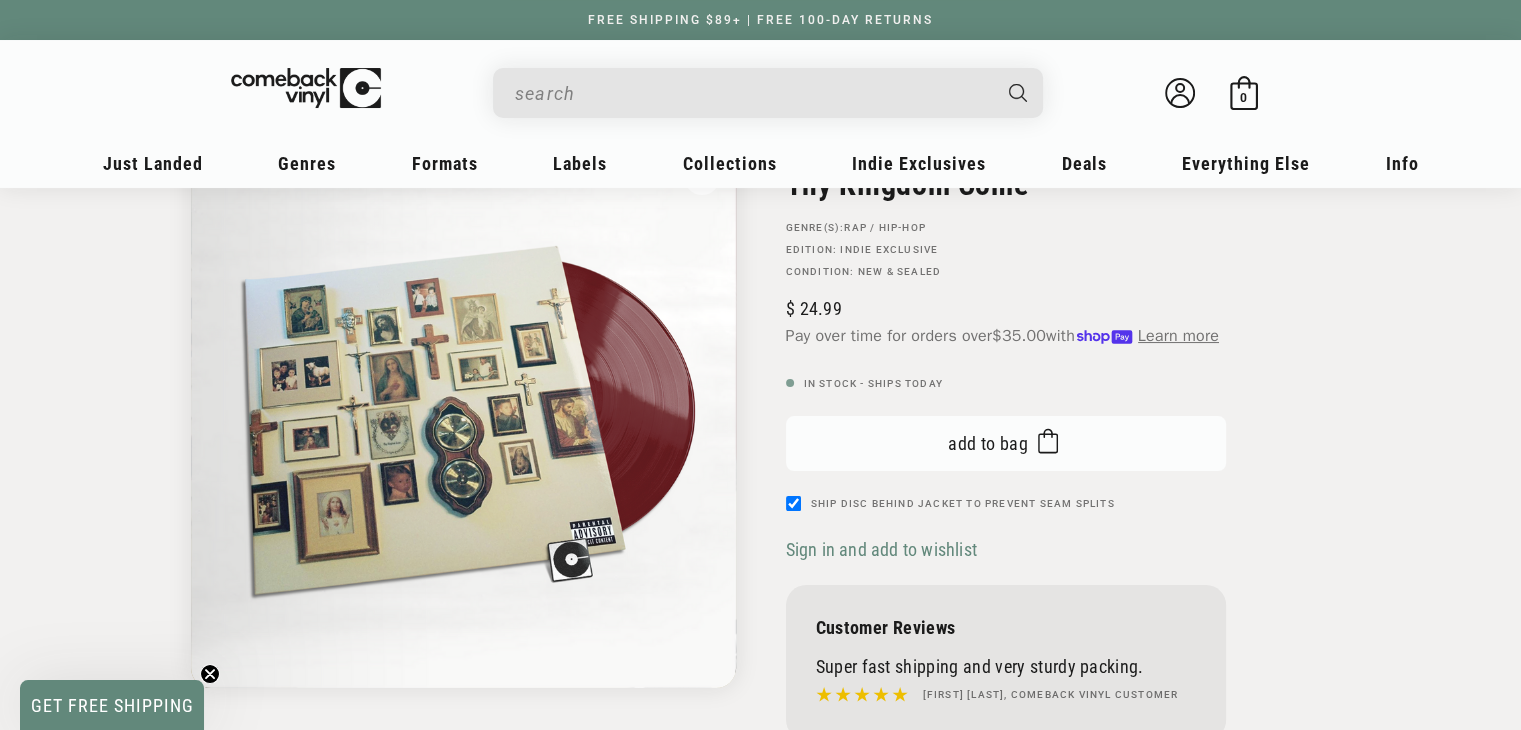 click on "Add to bag
Added to bag" at bounding box center (1006, 443) 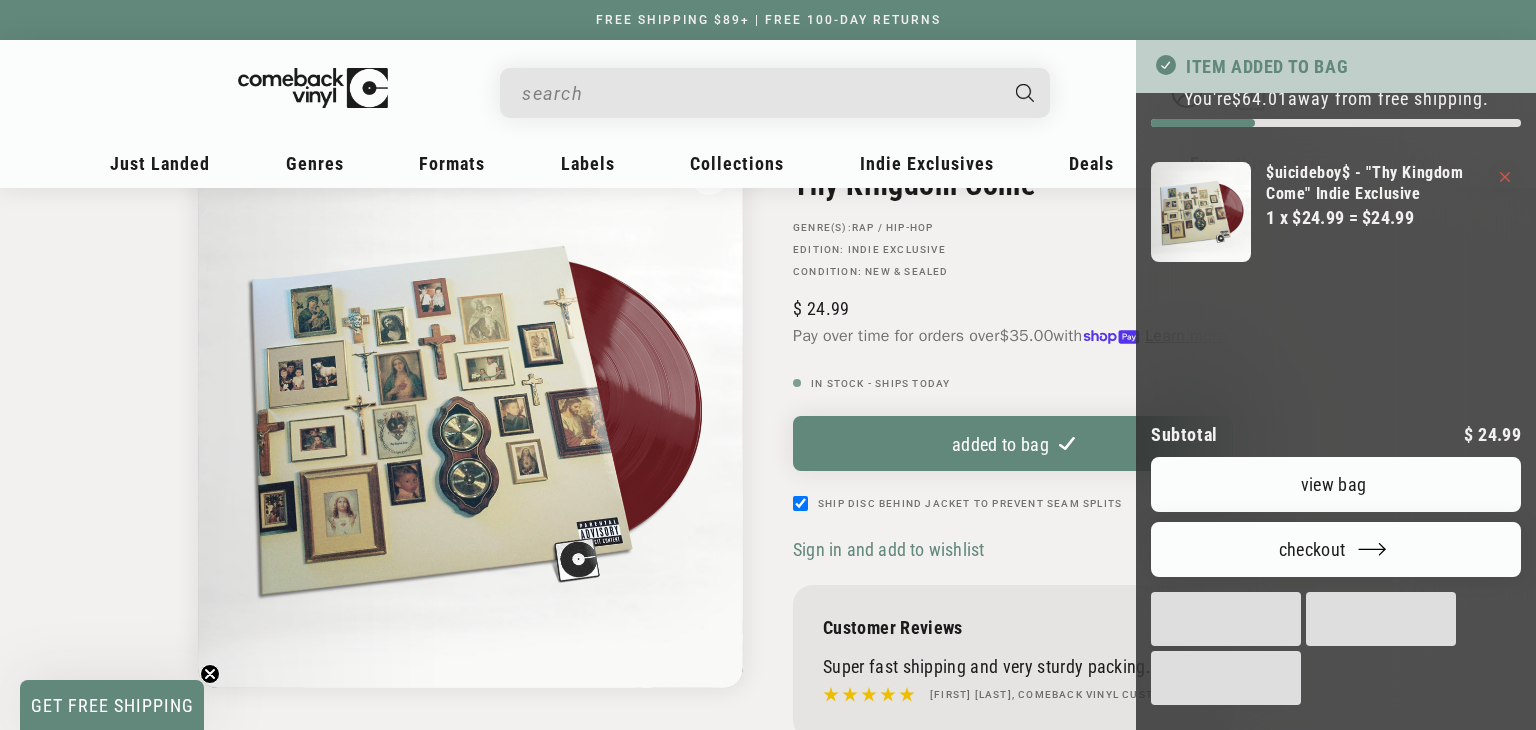 click on "View bag" at bounding box center [1336, 484] 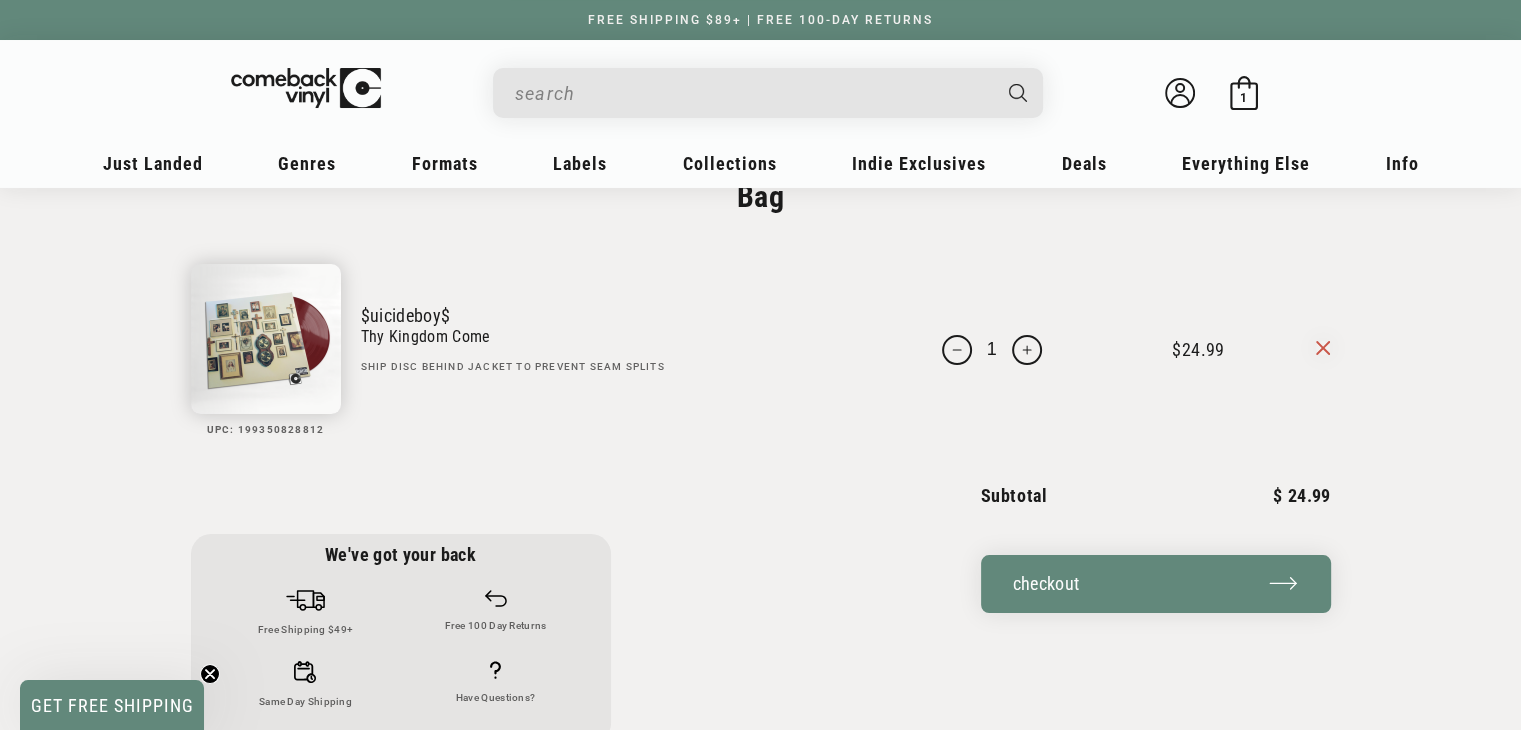 scroll, scrollTop: 68, scrollLeft: 0, axis: vertical 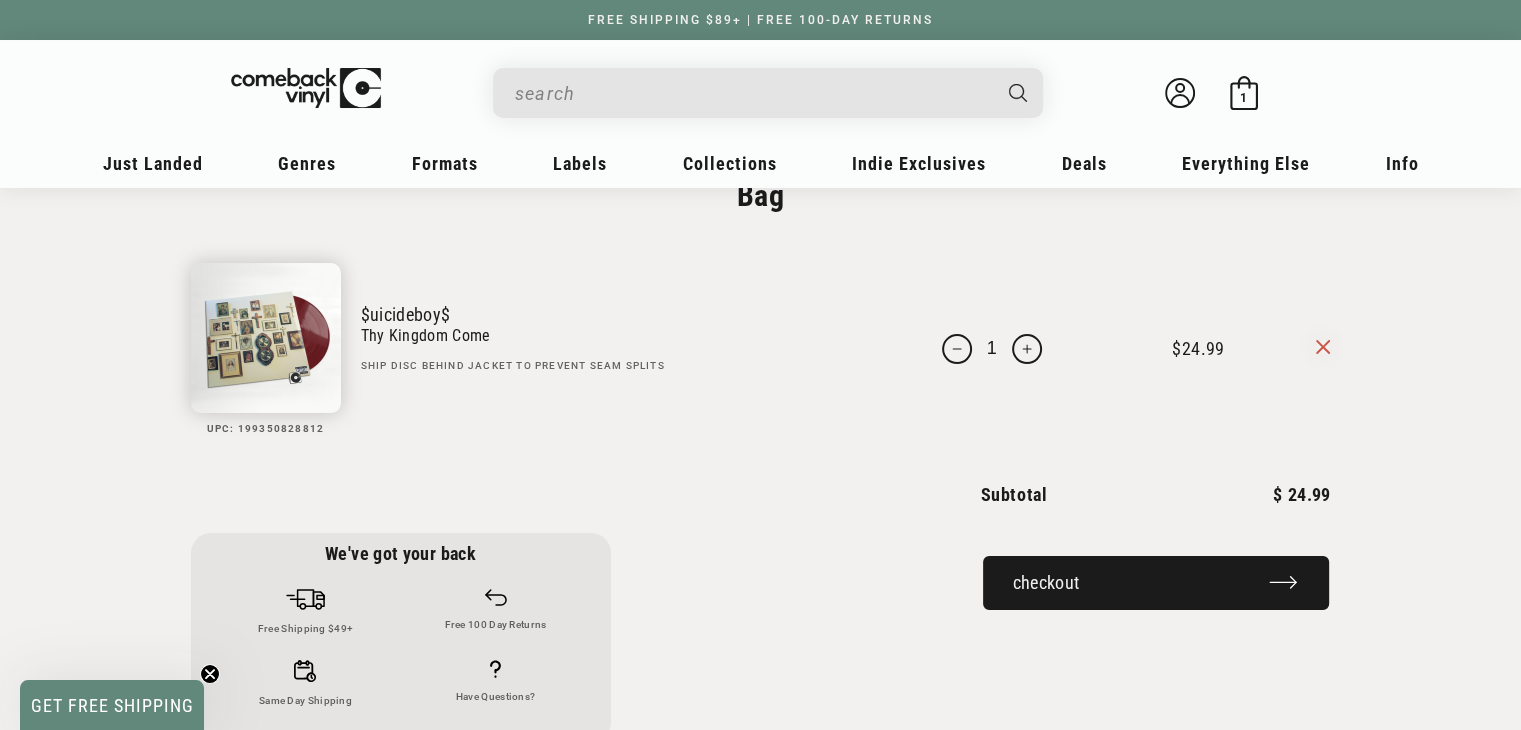 click on "Checkout" at bounding box center [1156, 583] 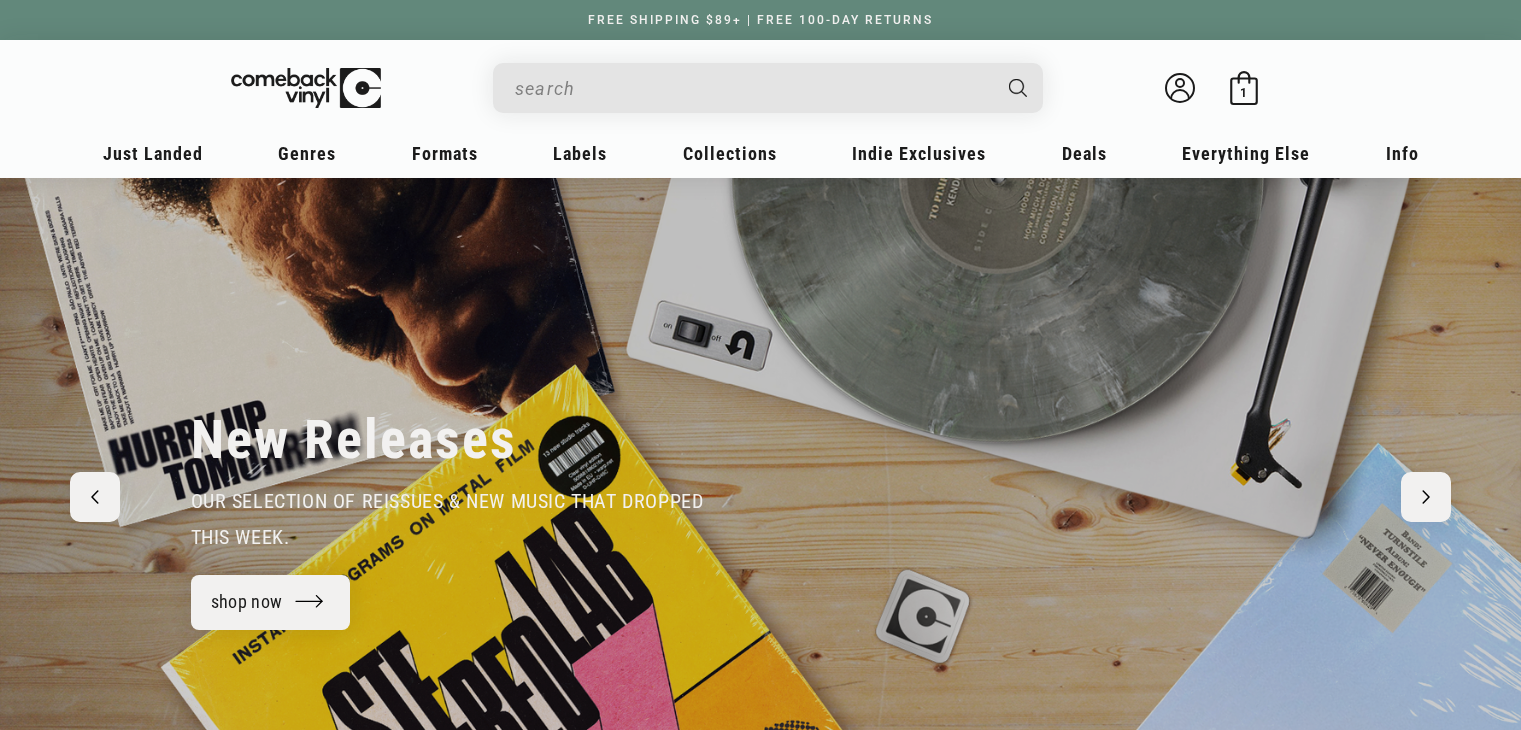scroll, scrollTop: 0, scrollLeft: 0, axis: both 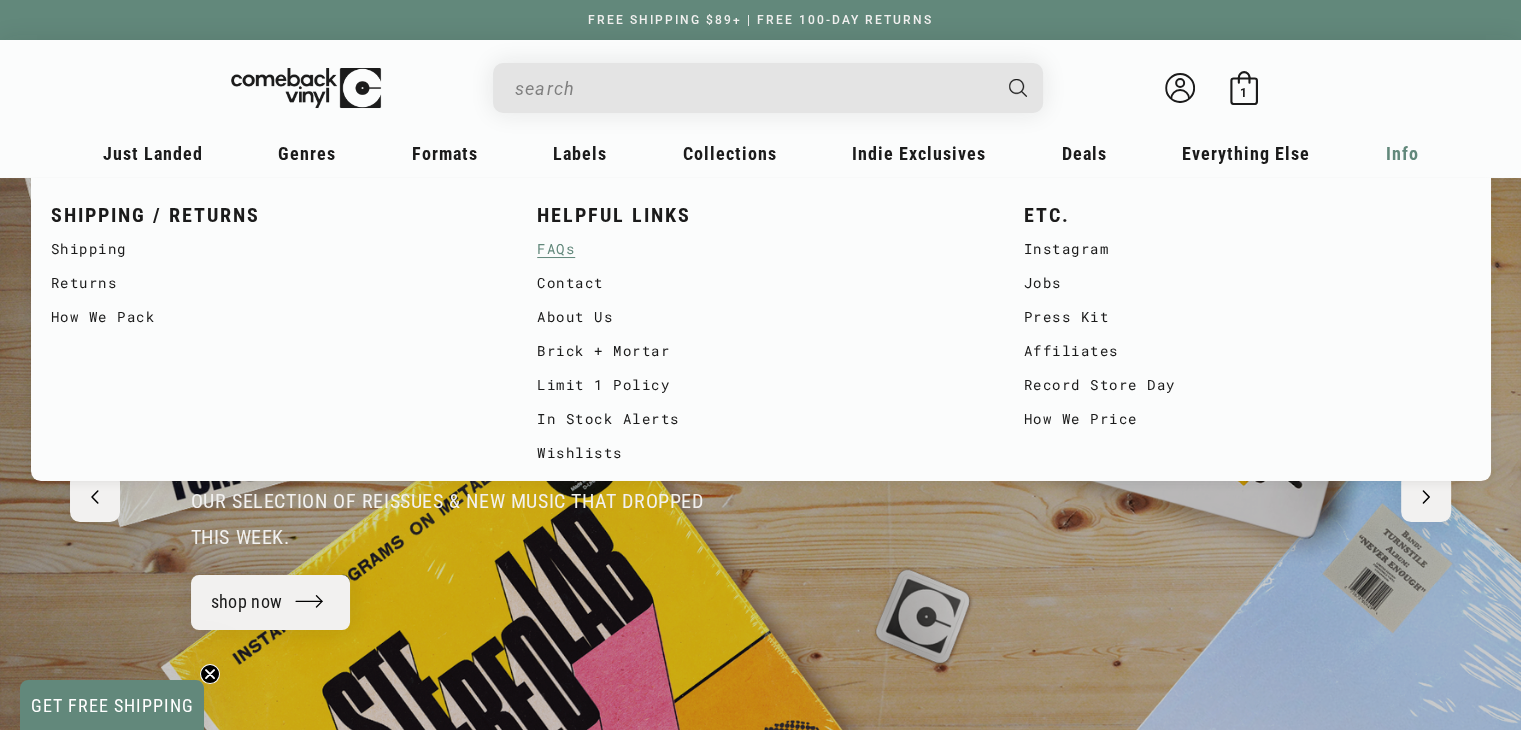 click on "FAQs" at bounding box center (760, 249) 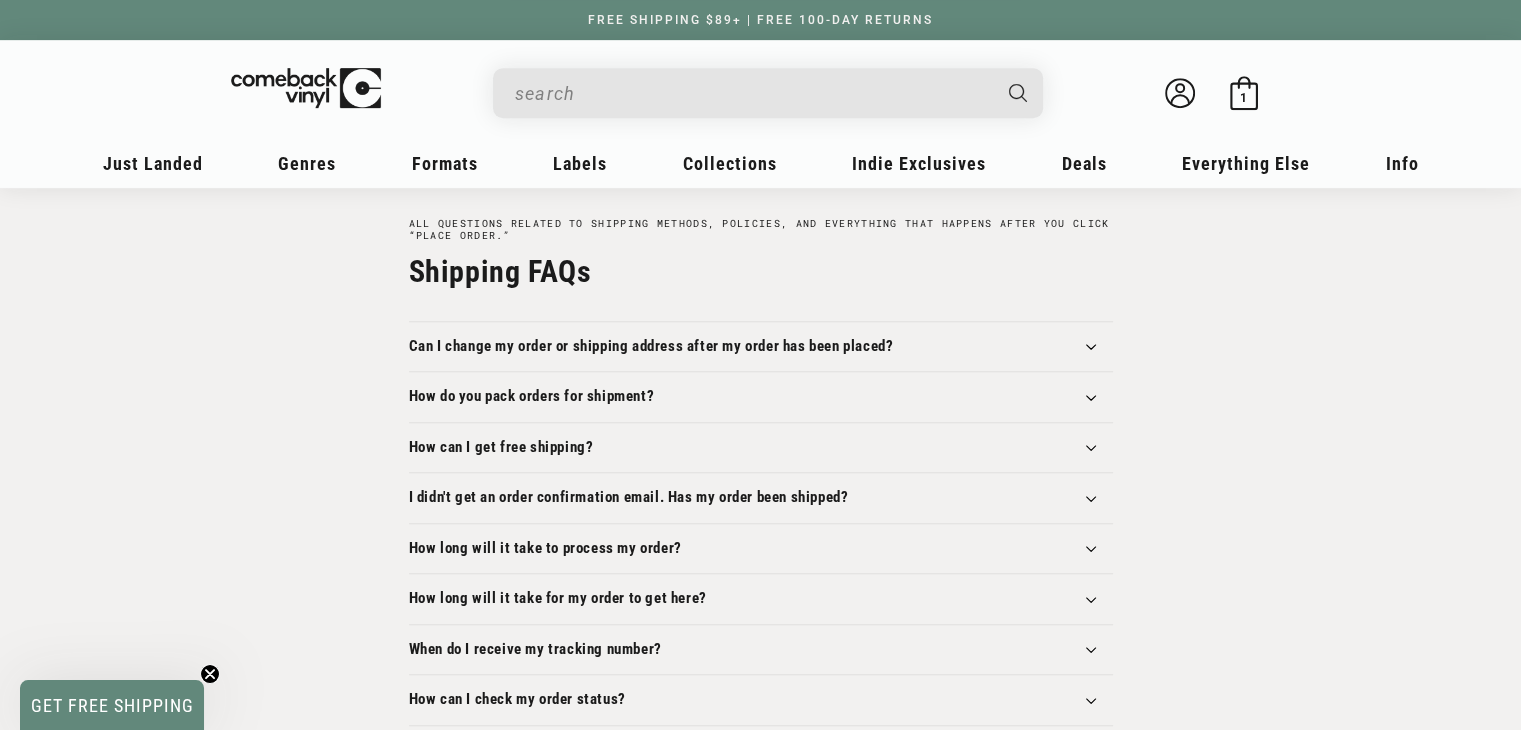 scroll, scrollTop: 982, scrollLeft: 0, axis: vertical 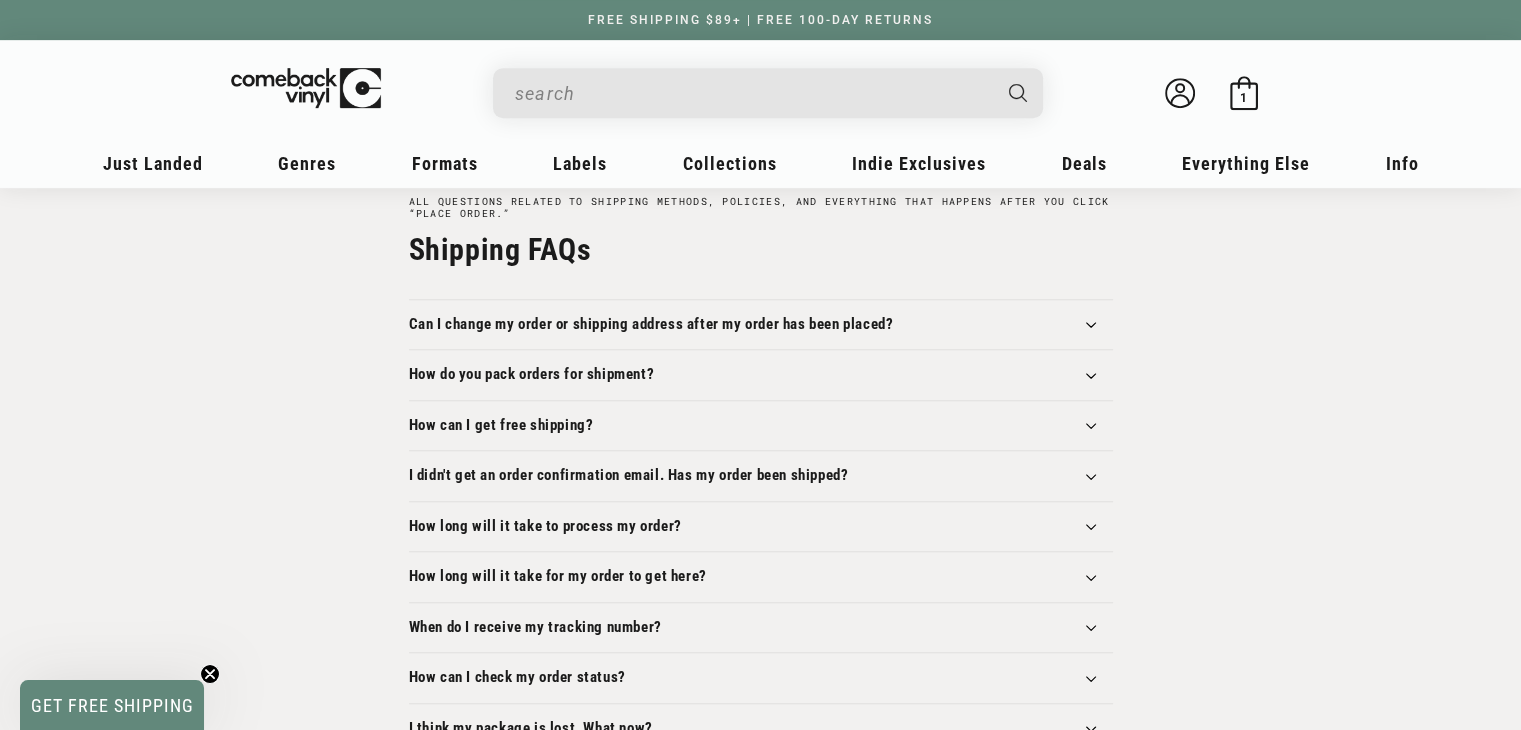 click on "GET FREE SHIPPING" at bounding box center (112, 705) 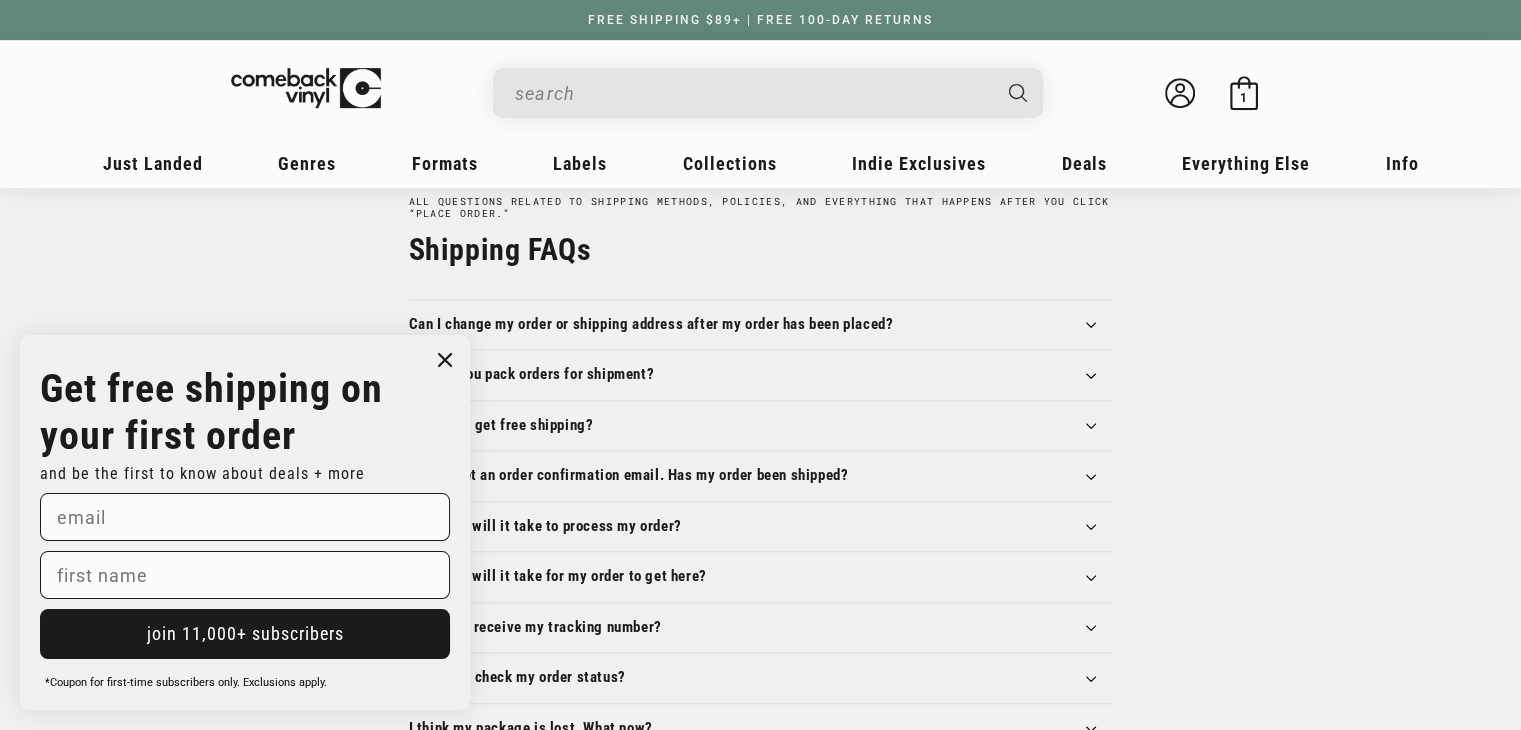 click at bounding box center (245, 517) 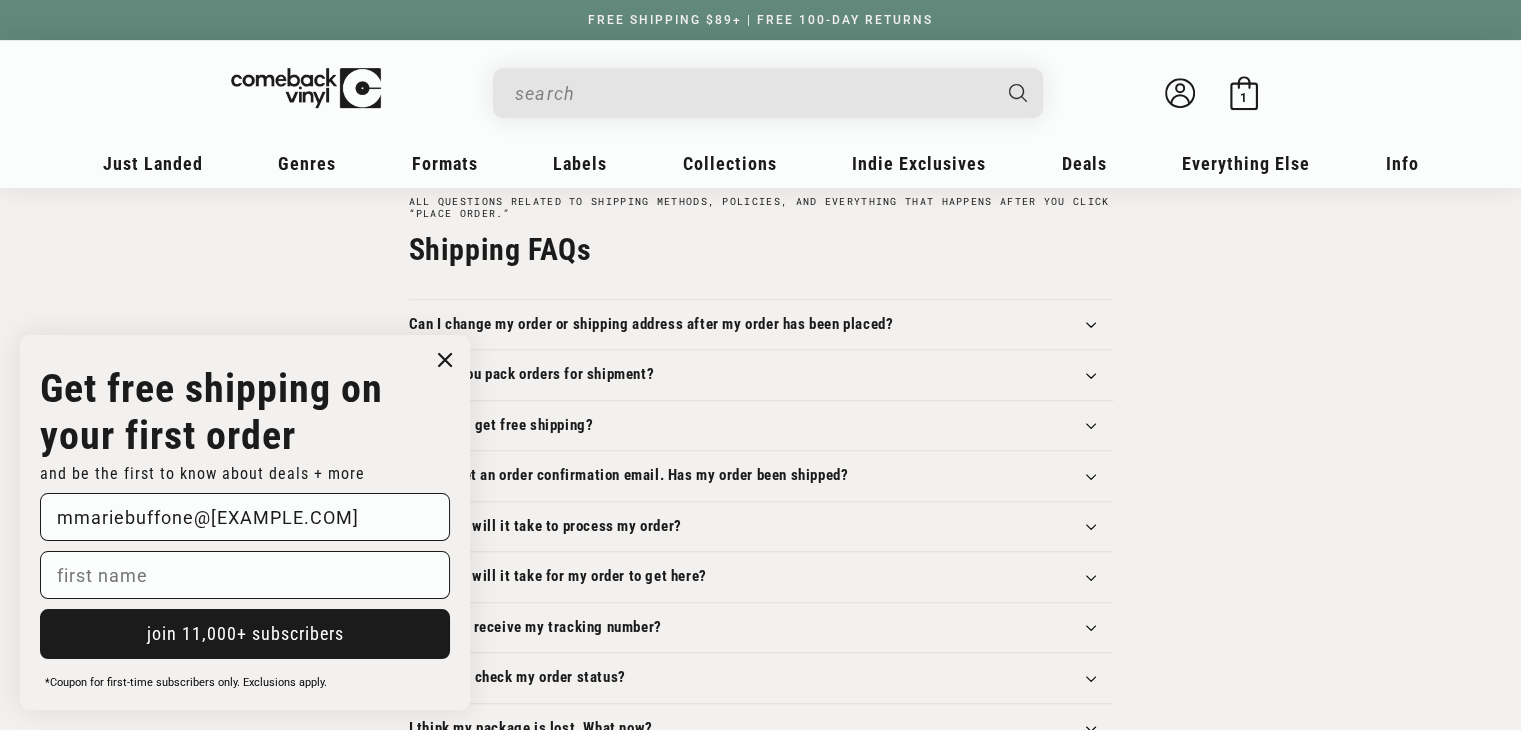 type on "Makenna" 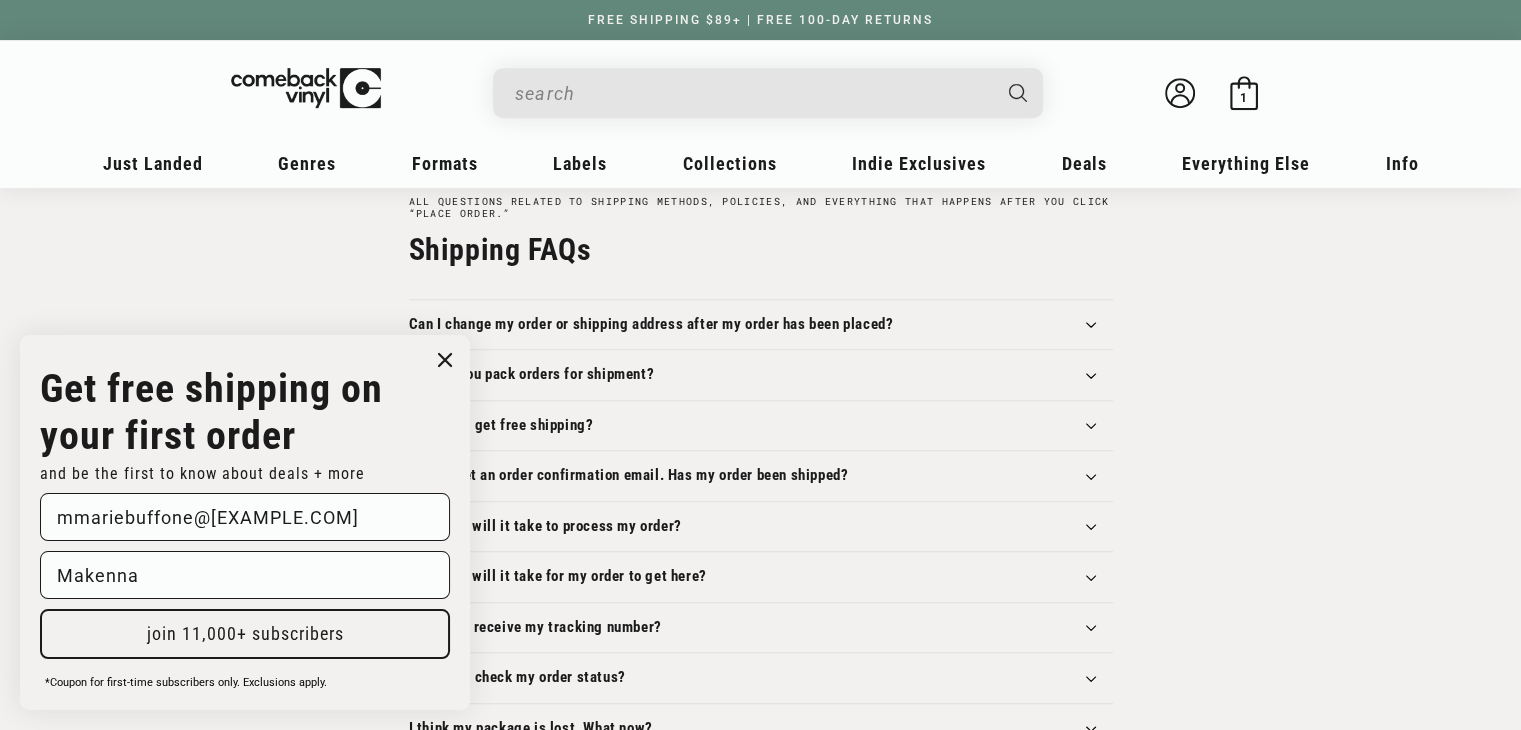 click on "join 11,000+ subscribers" at bounding box center [245, 634] 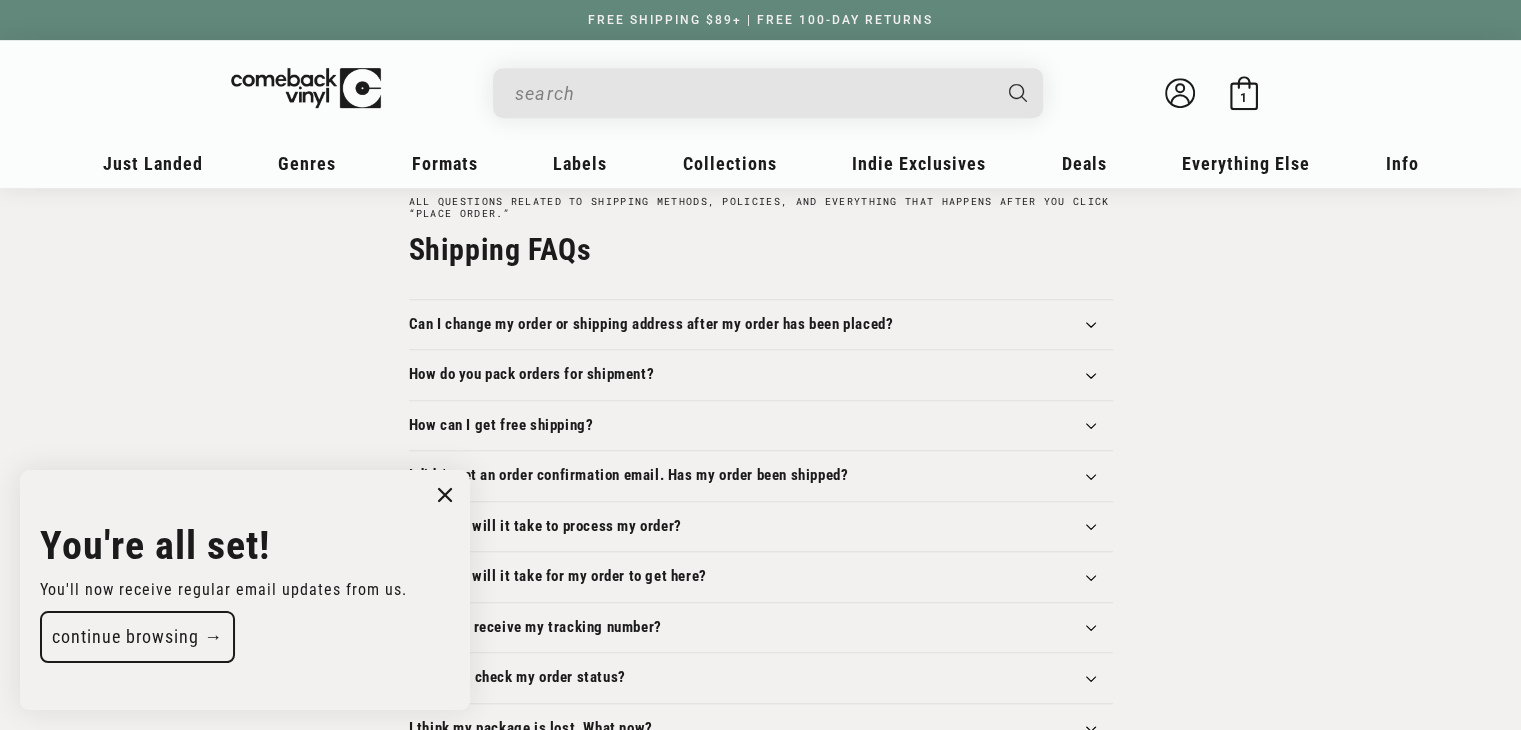 click on "continue browsing →" at bounding box center (137, 637) 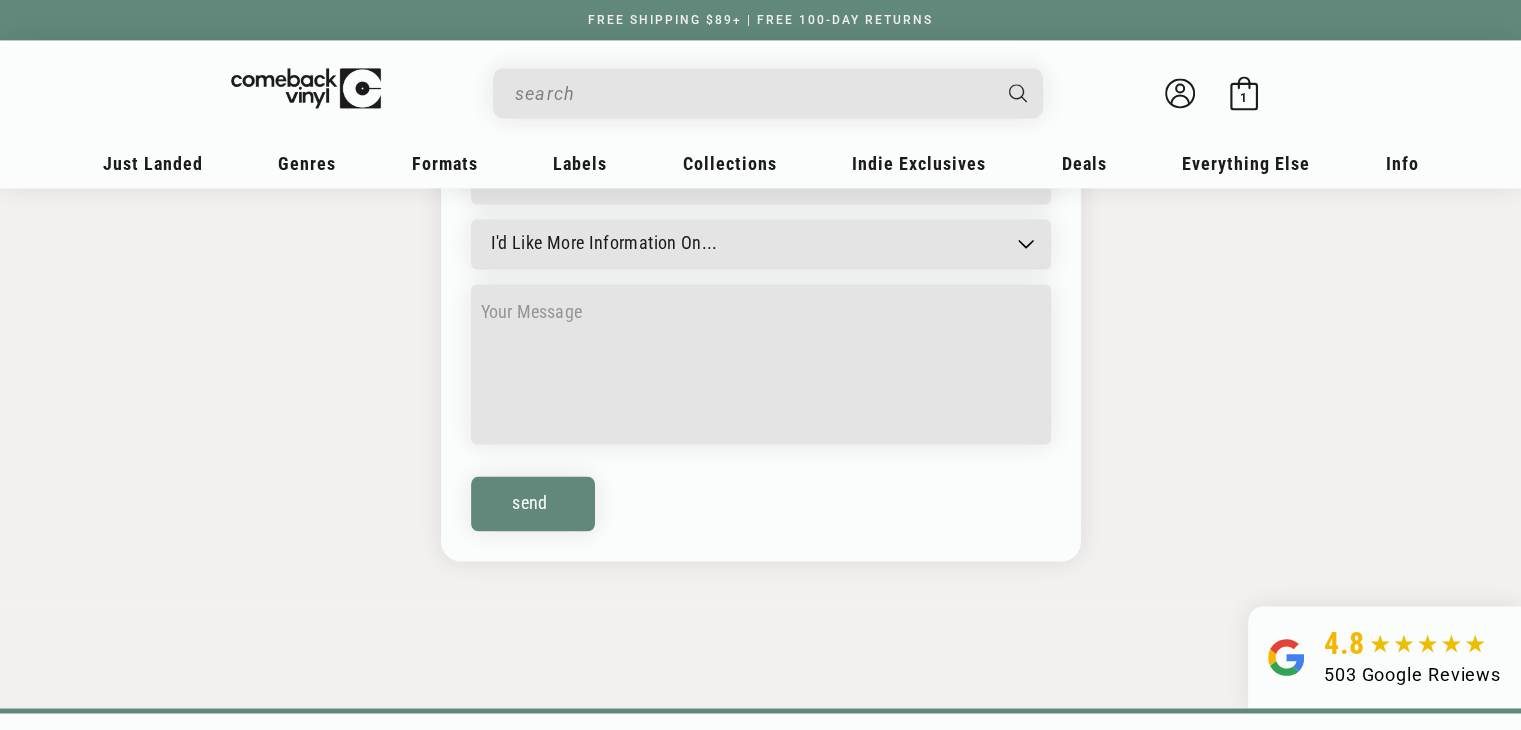 scroll, scrollTop: 3178, scrollLeft: 0, axis: vertical 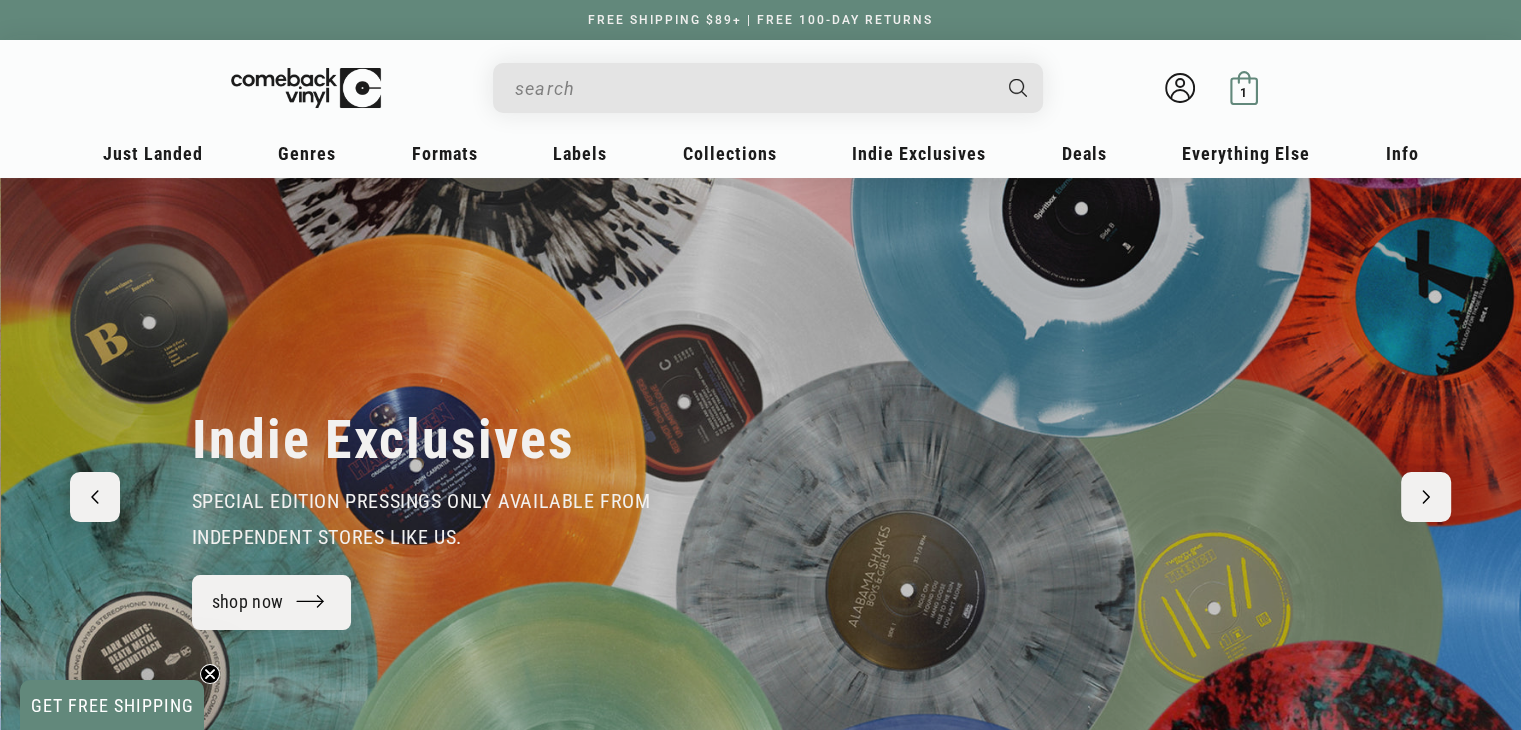 click 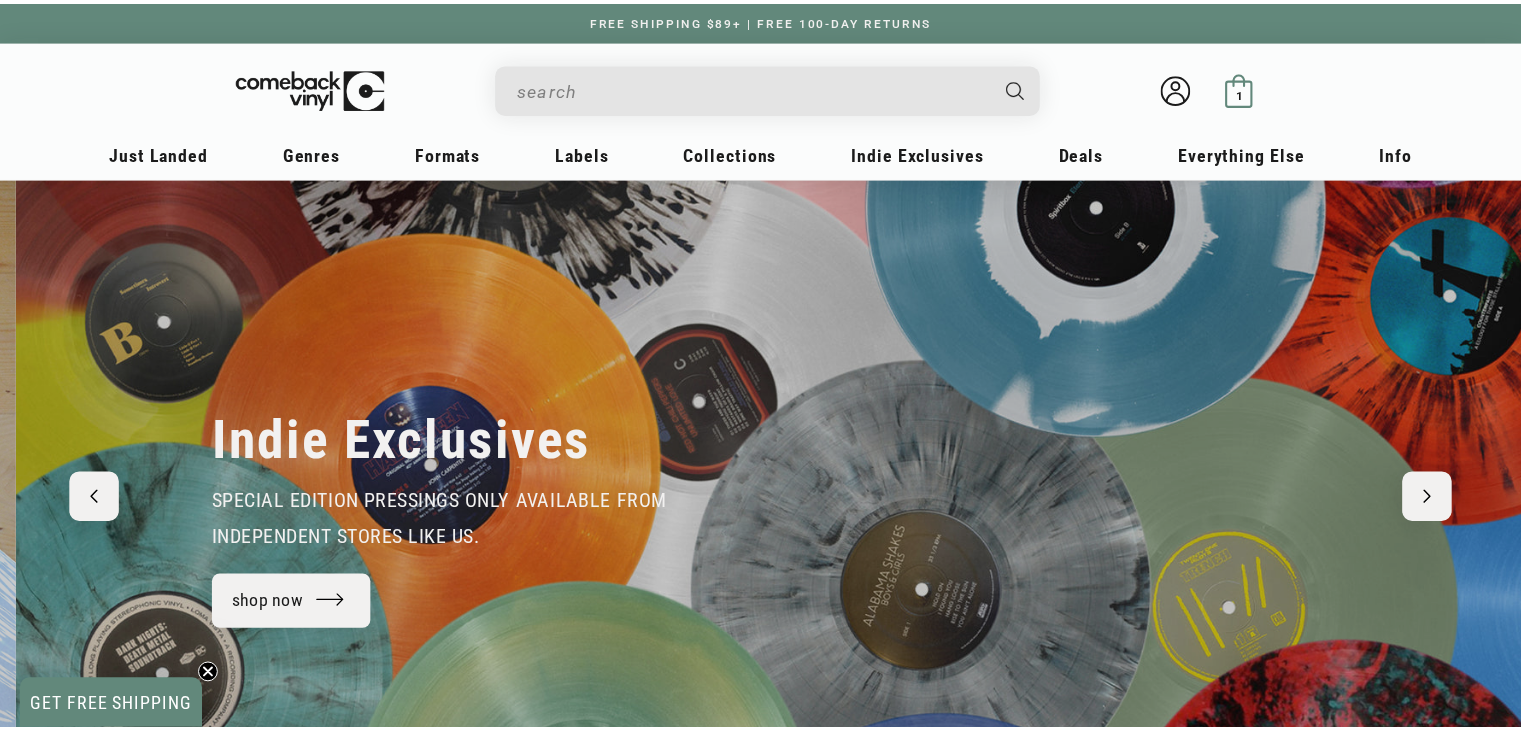 scroll, scrollTop: 0, scrollLeft: 1536, axis: horizontal 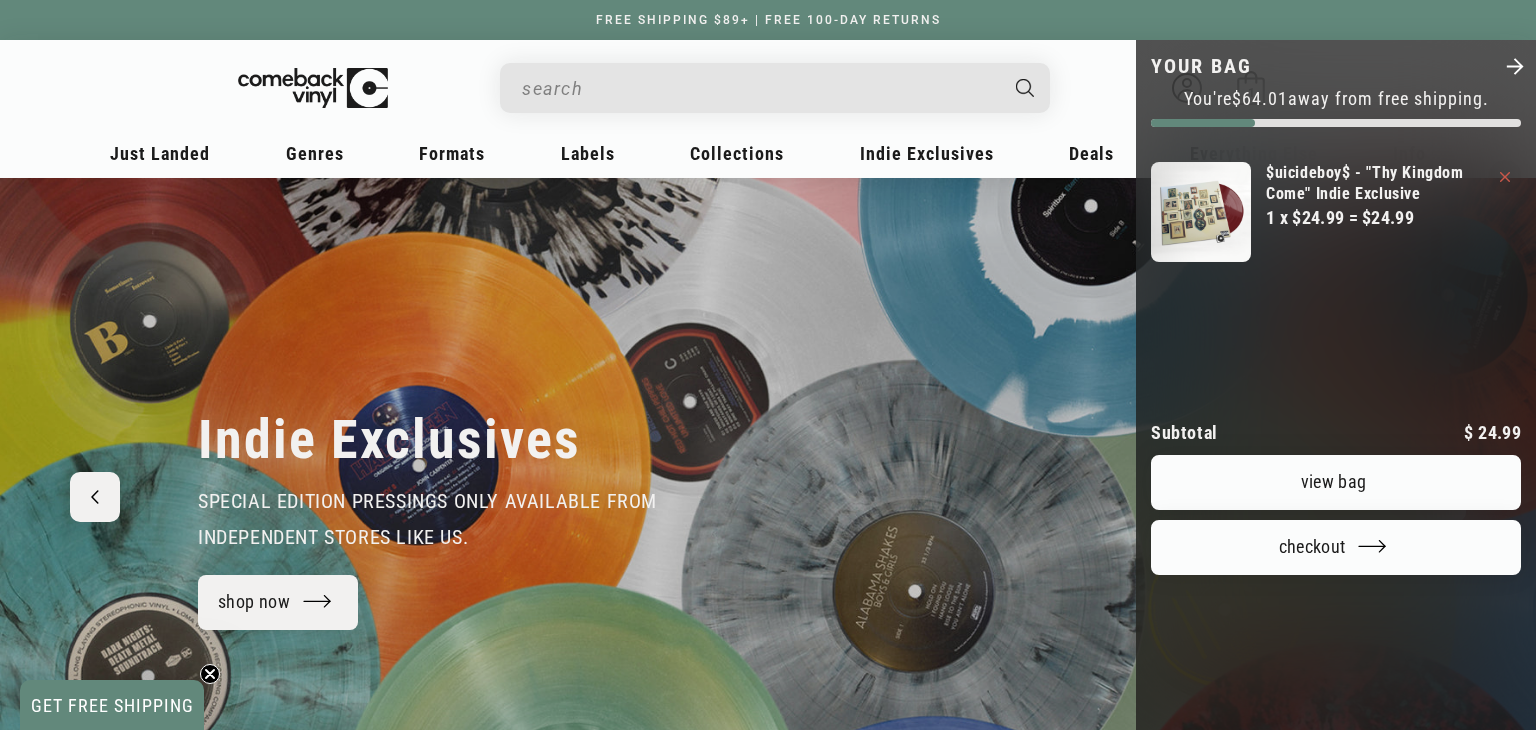 click at bounding box center [768, 365] 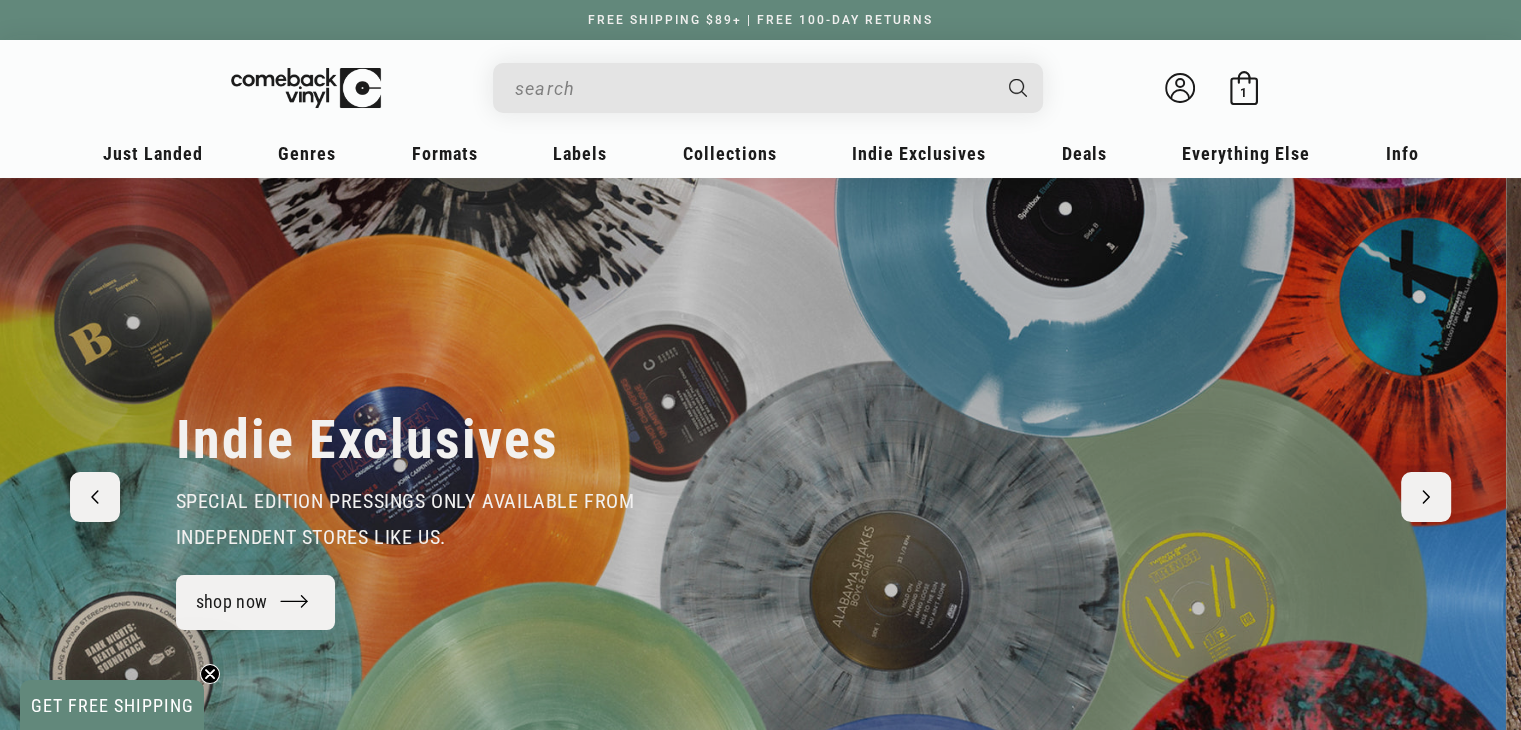 scroll, scrollTop: 0, scrollLeft: 1520, axis: horizontal 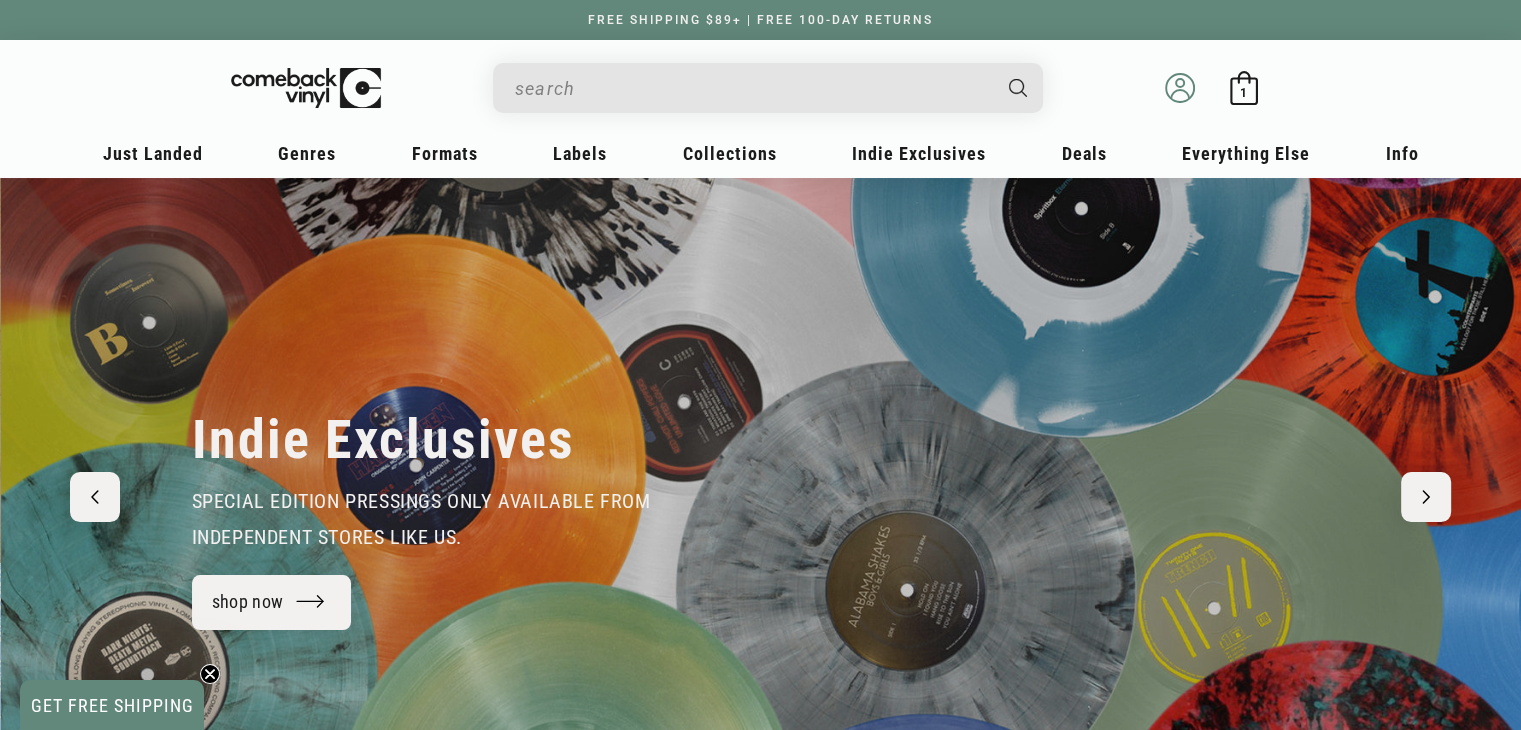 click 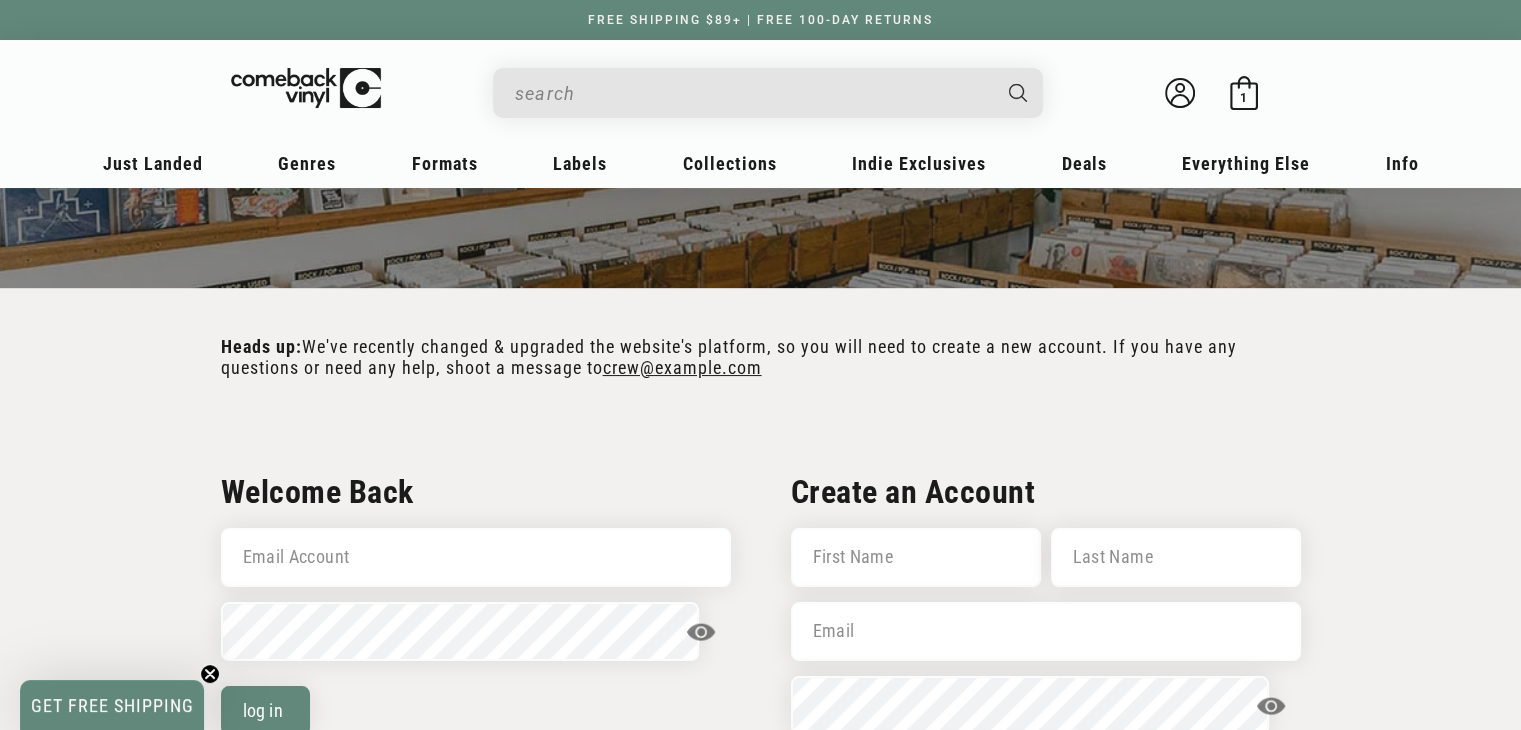scroll, scrollTop: 204, scrollLeft: 0, axis: vertical 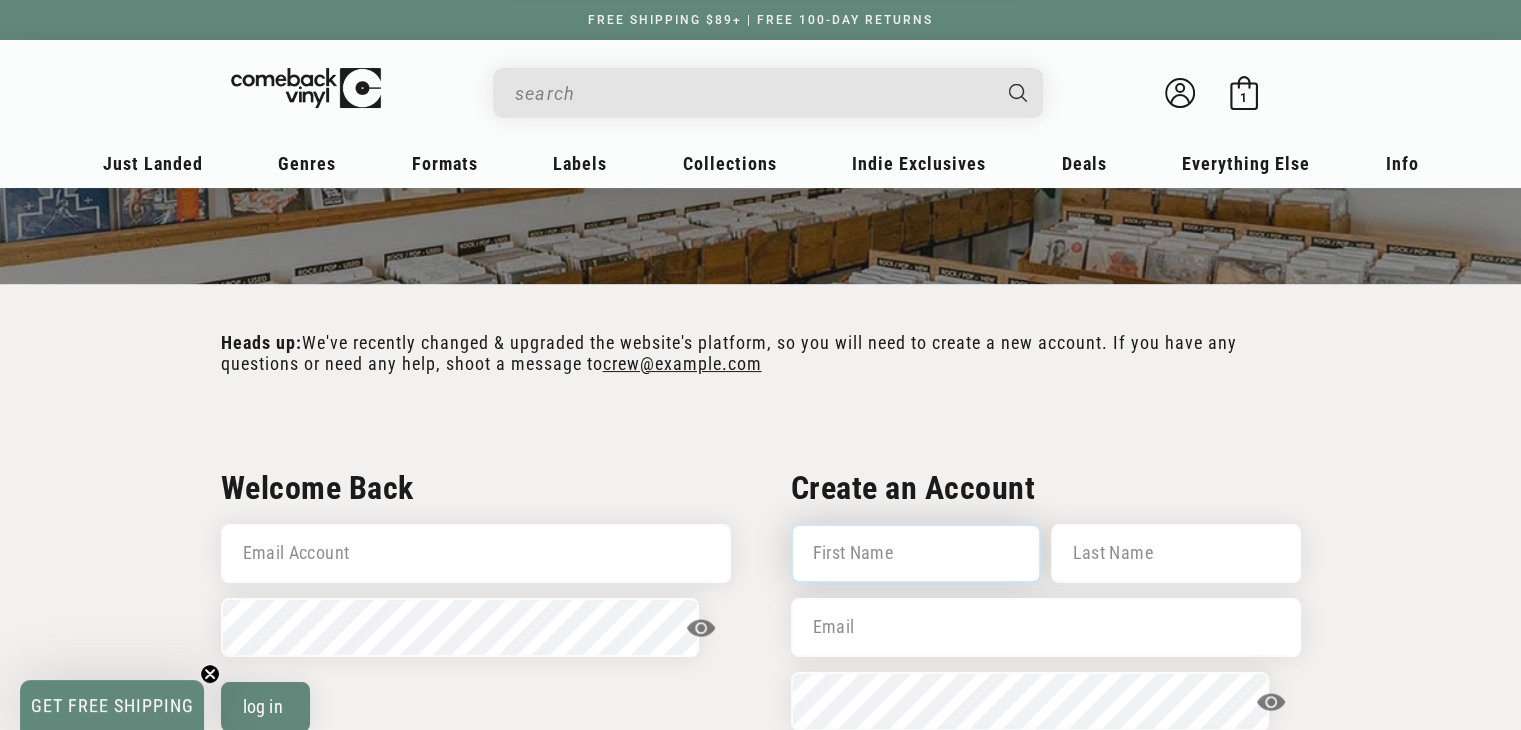click on "First Name" at bounding box center [916, 553] 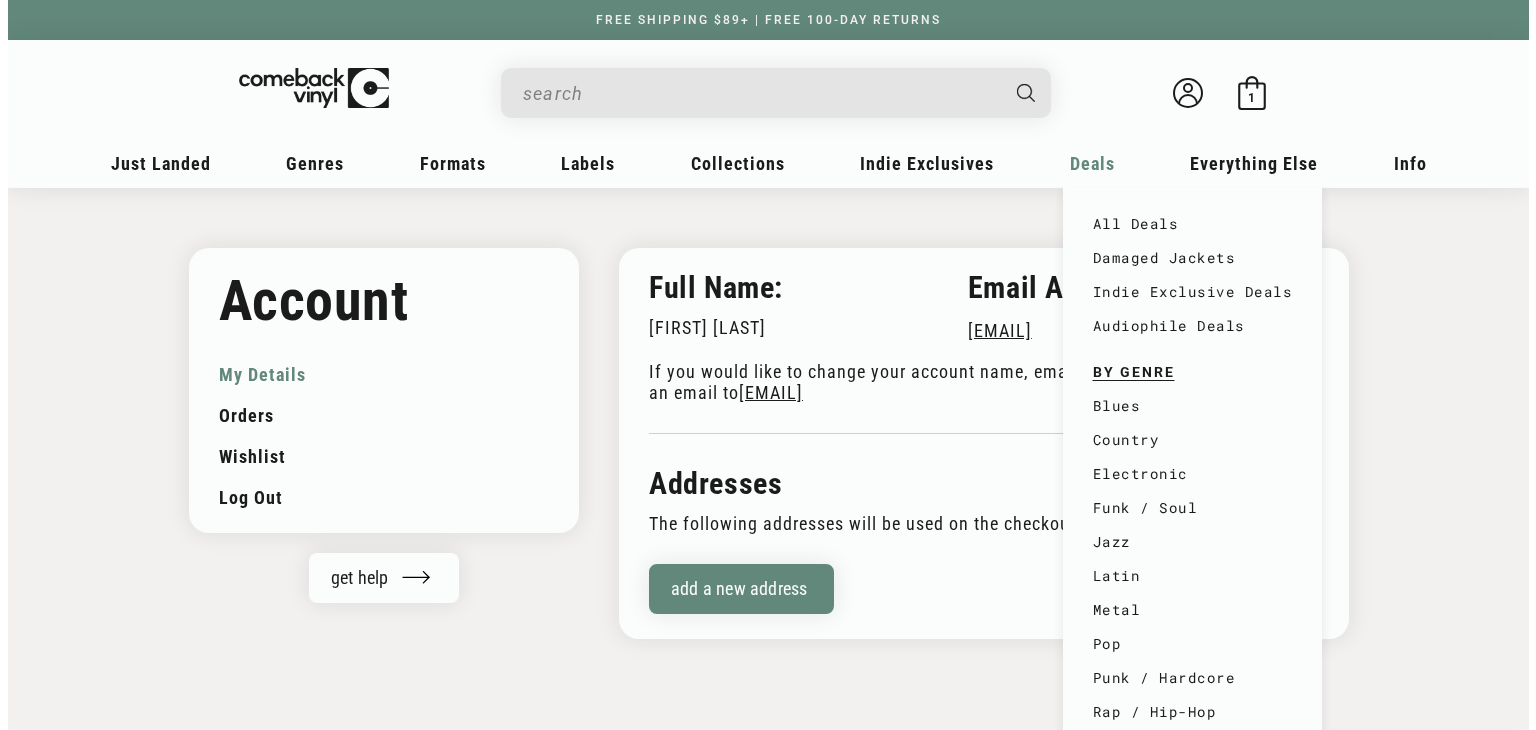 scroll, scrollTop: 0, scrollLeft: 0, axis: both 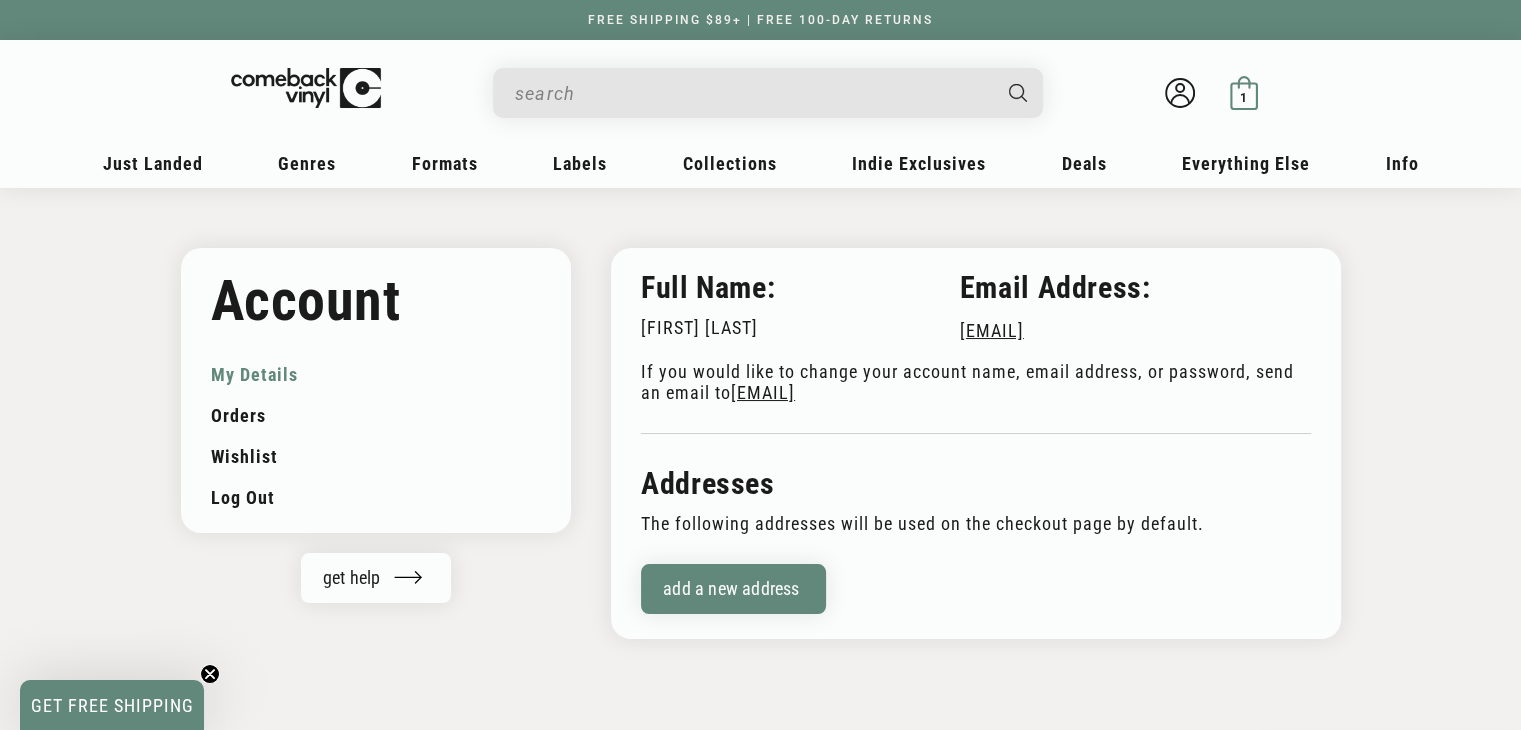 click 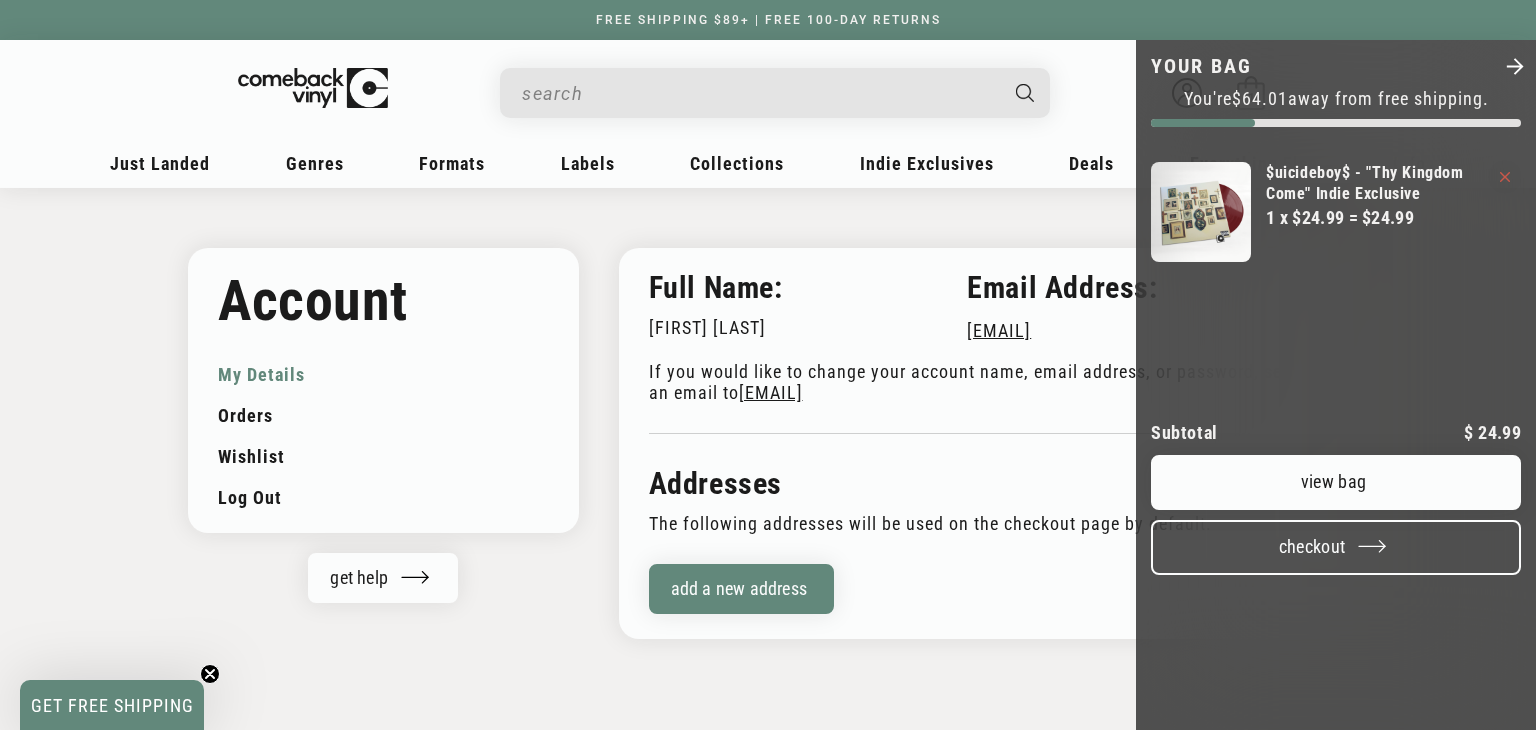 click on "Checkout" at bounding box center (1336, 547) 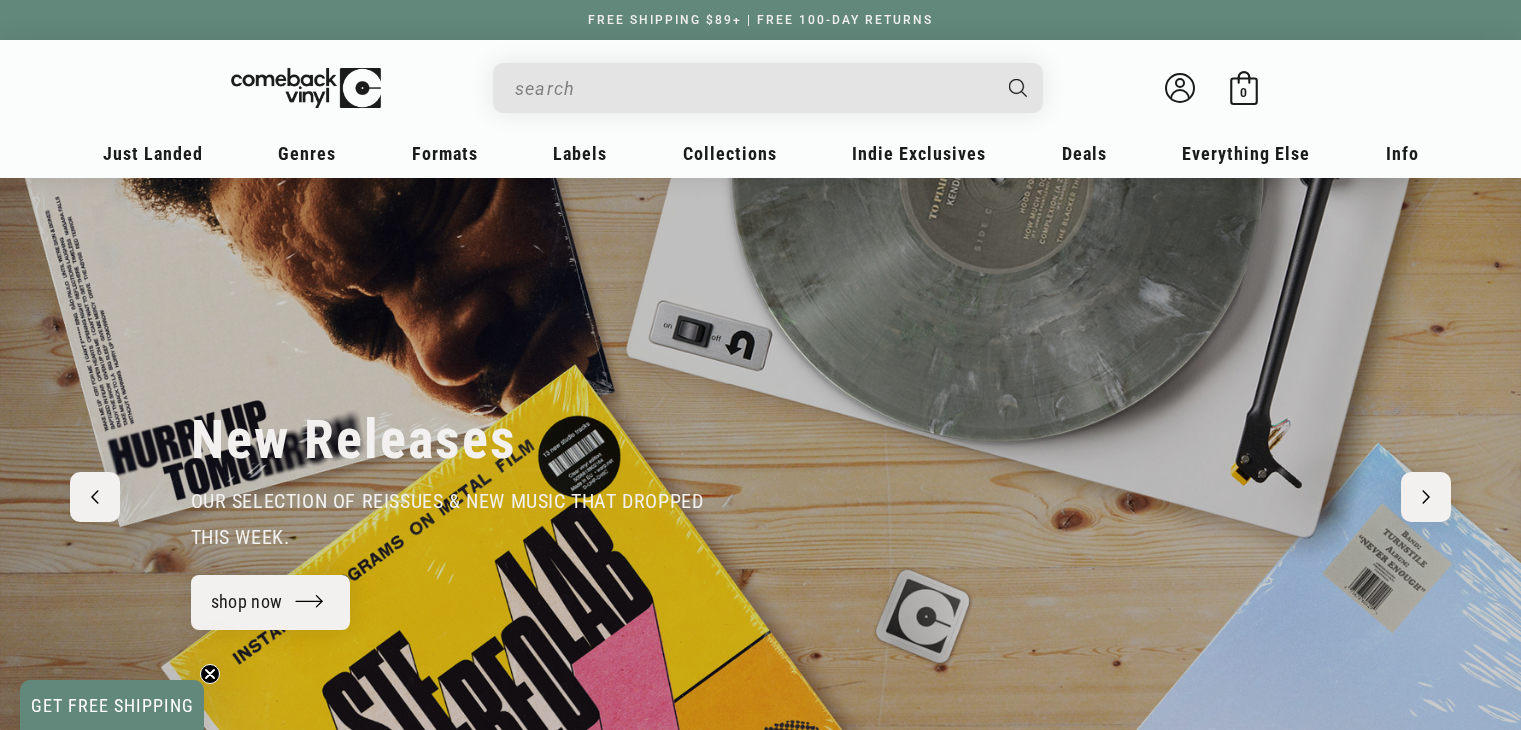 scroll, scrollTop: 0, scrollLeft: 0, axis: both 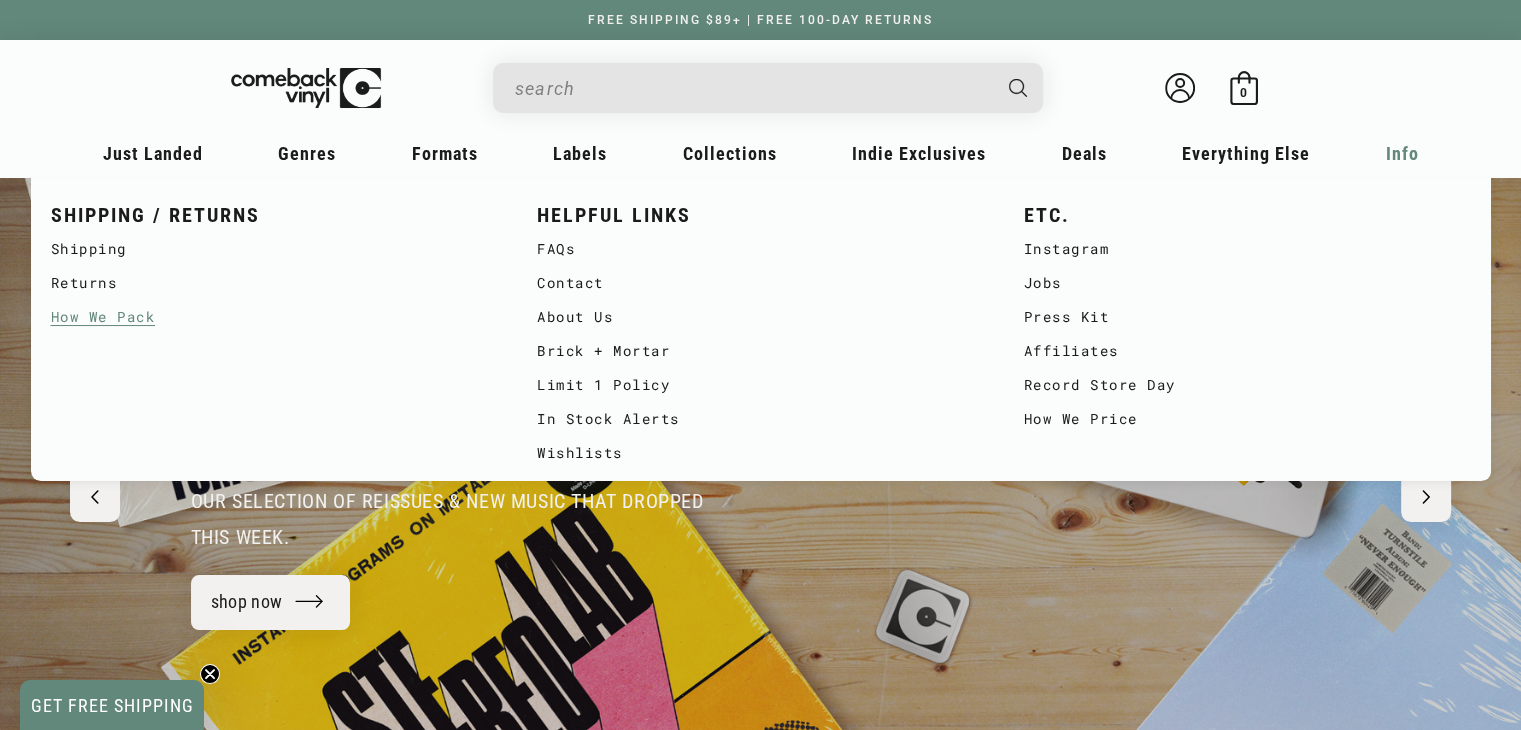 click on "How We Pack" at bounding box center [274, 317] 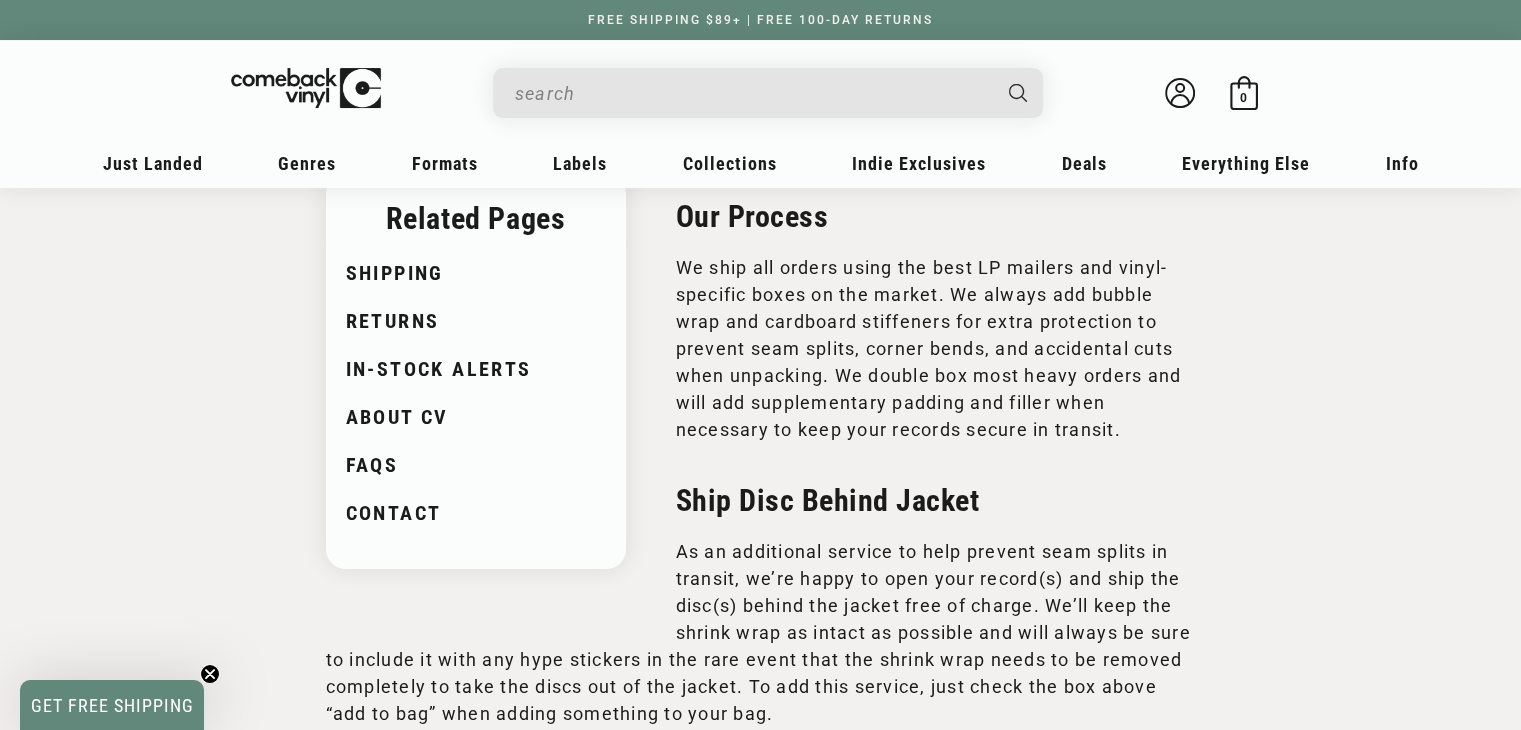 scroll, scrollTop: 320, scrollLeft: 0, axis: vertical 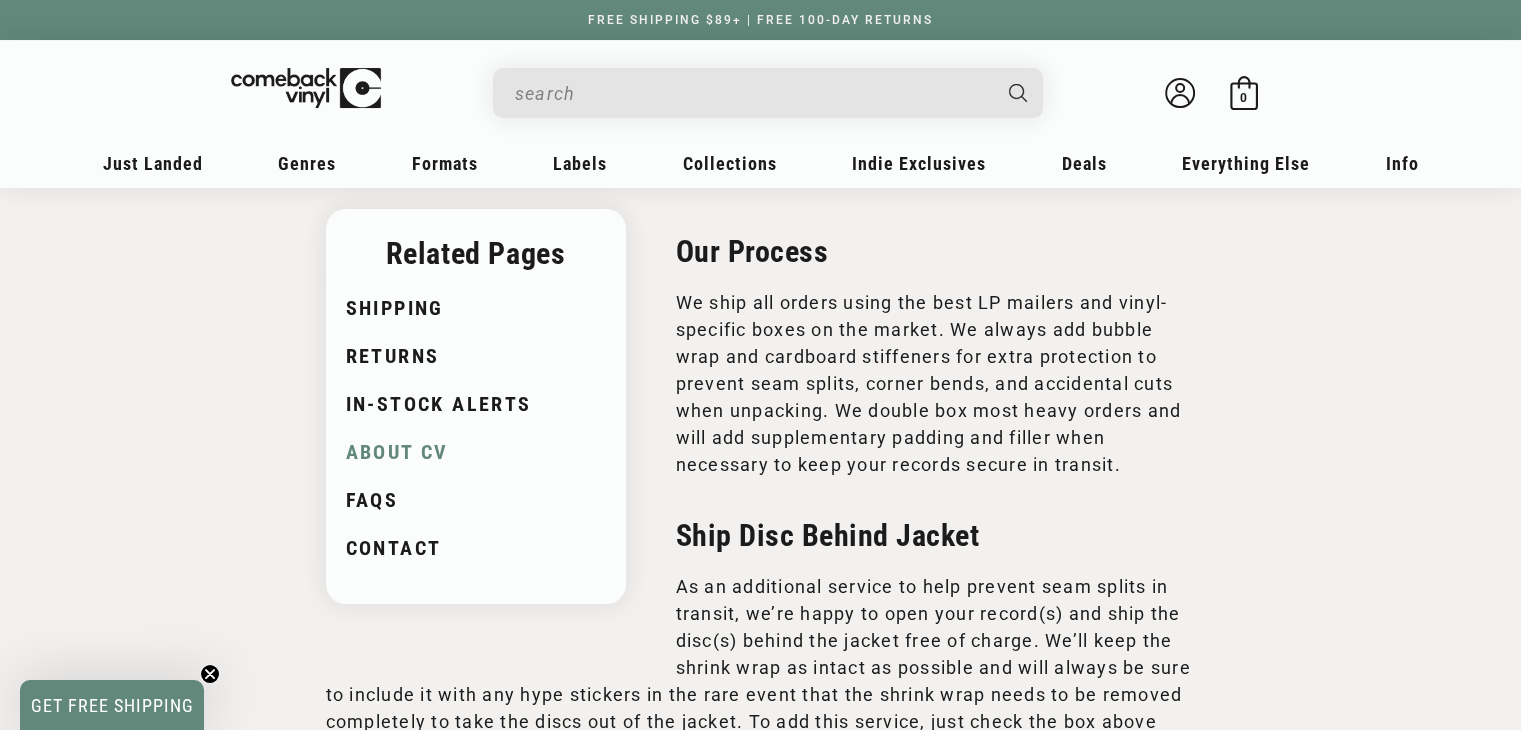 click on "About CV" at bounding box center (473, 450) 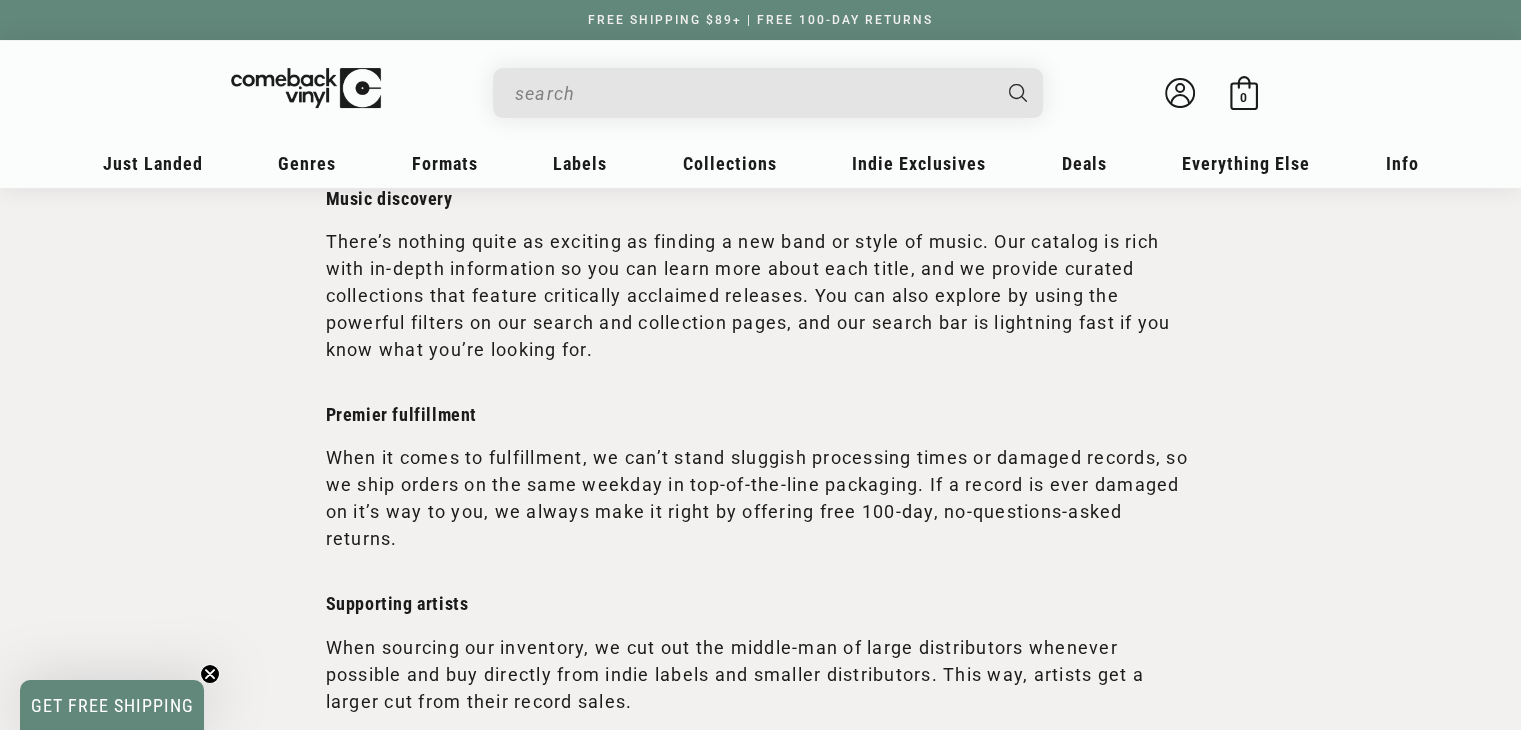 scroll, scrollTop: 894, scrollLeft: 0, axis: vertical 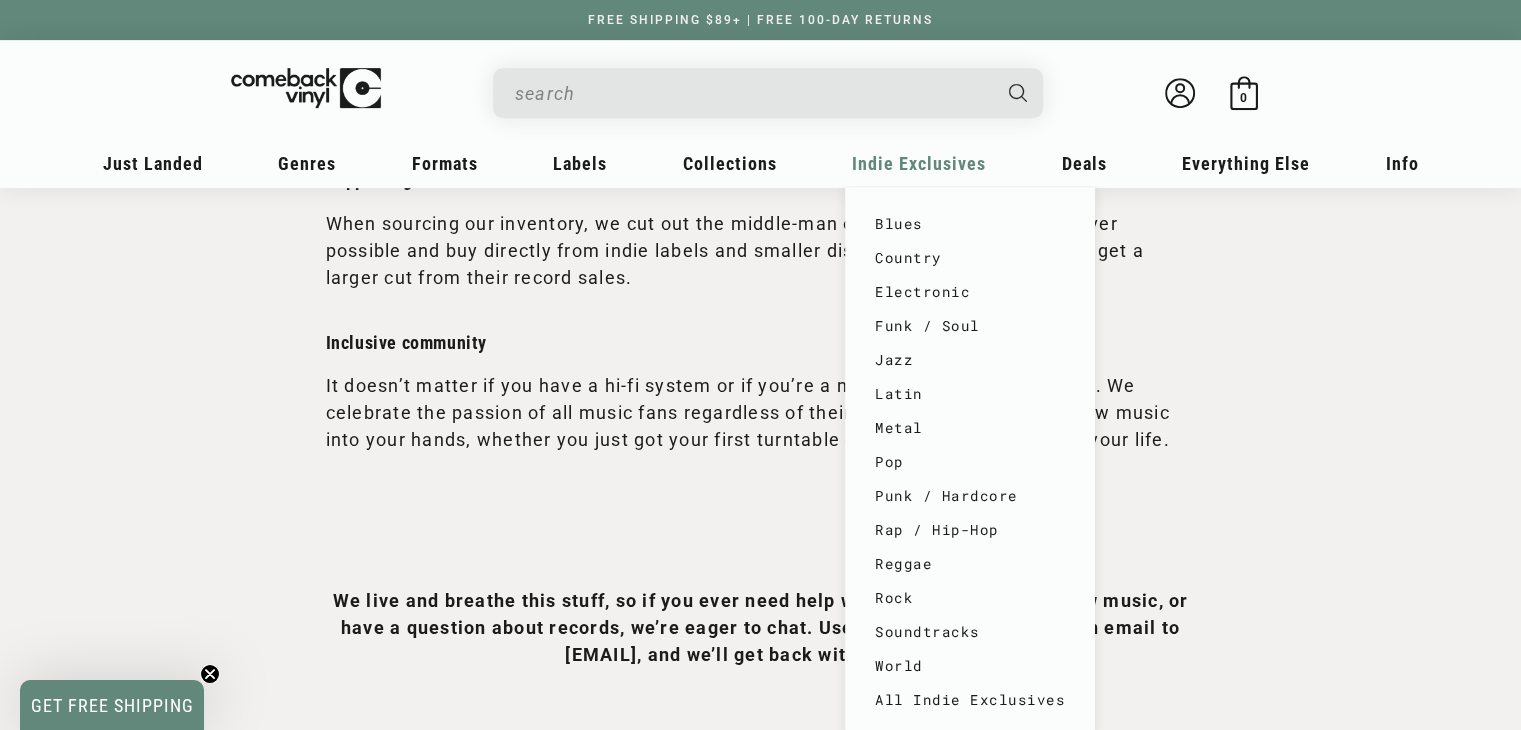 click on "Indie Exclusives" at bounding box center [153, 163] 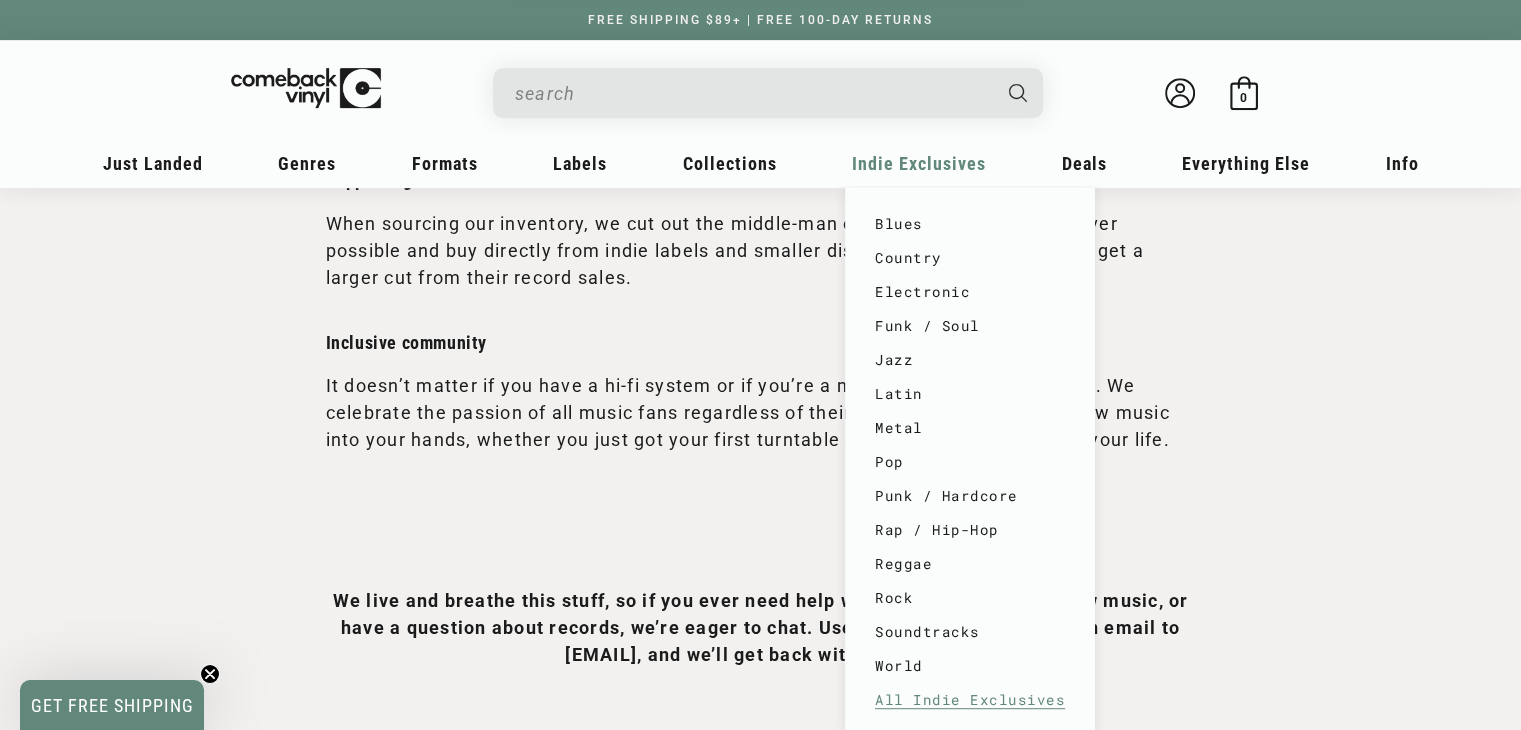 click on "All Indie Exclusives" at bounding box center (970, 700) 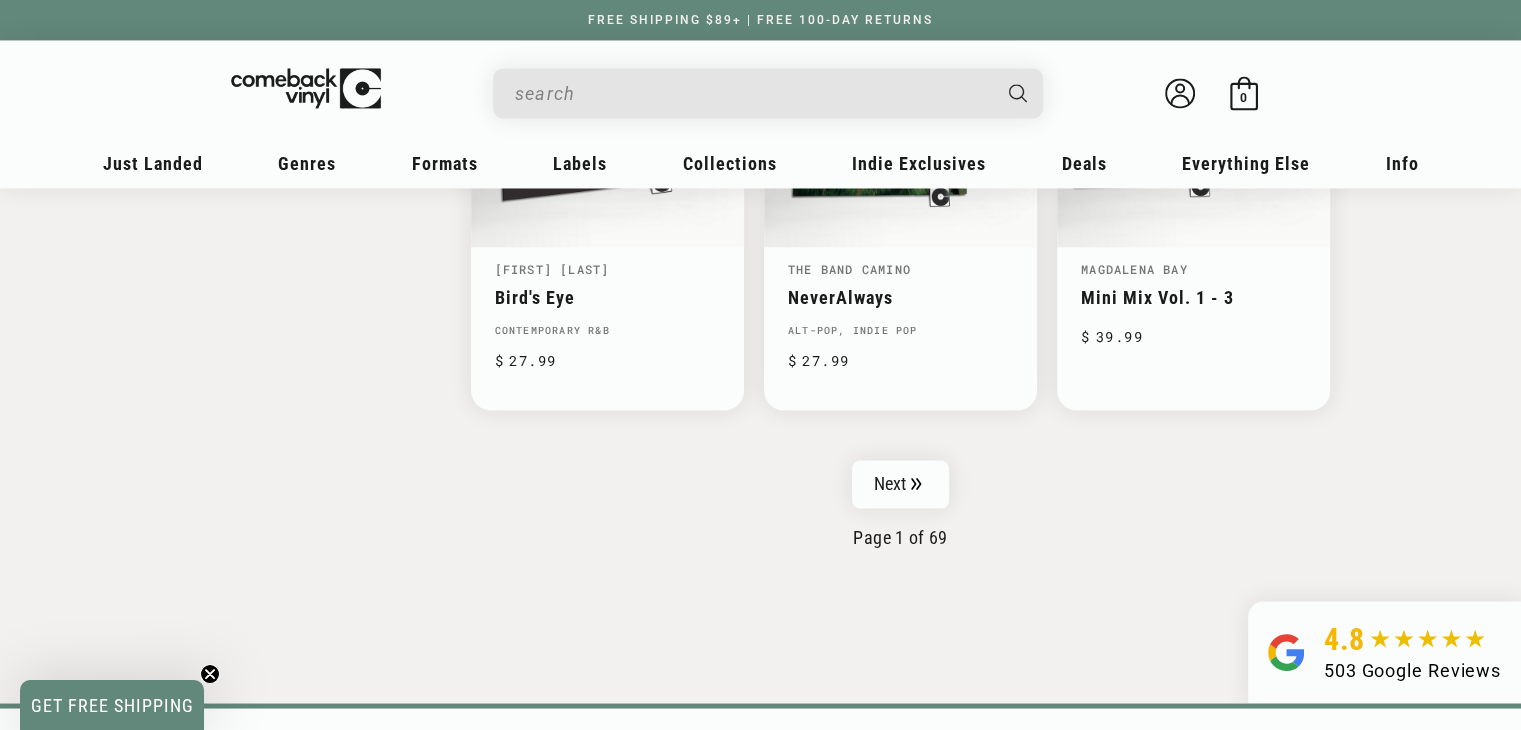 scroll, scrollTop: 3295, scrollLeft: 0, axis: vertical 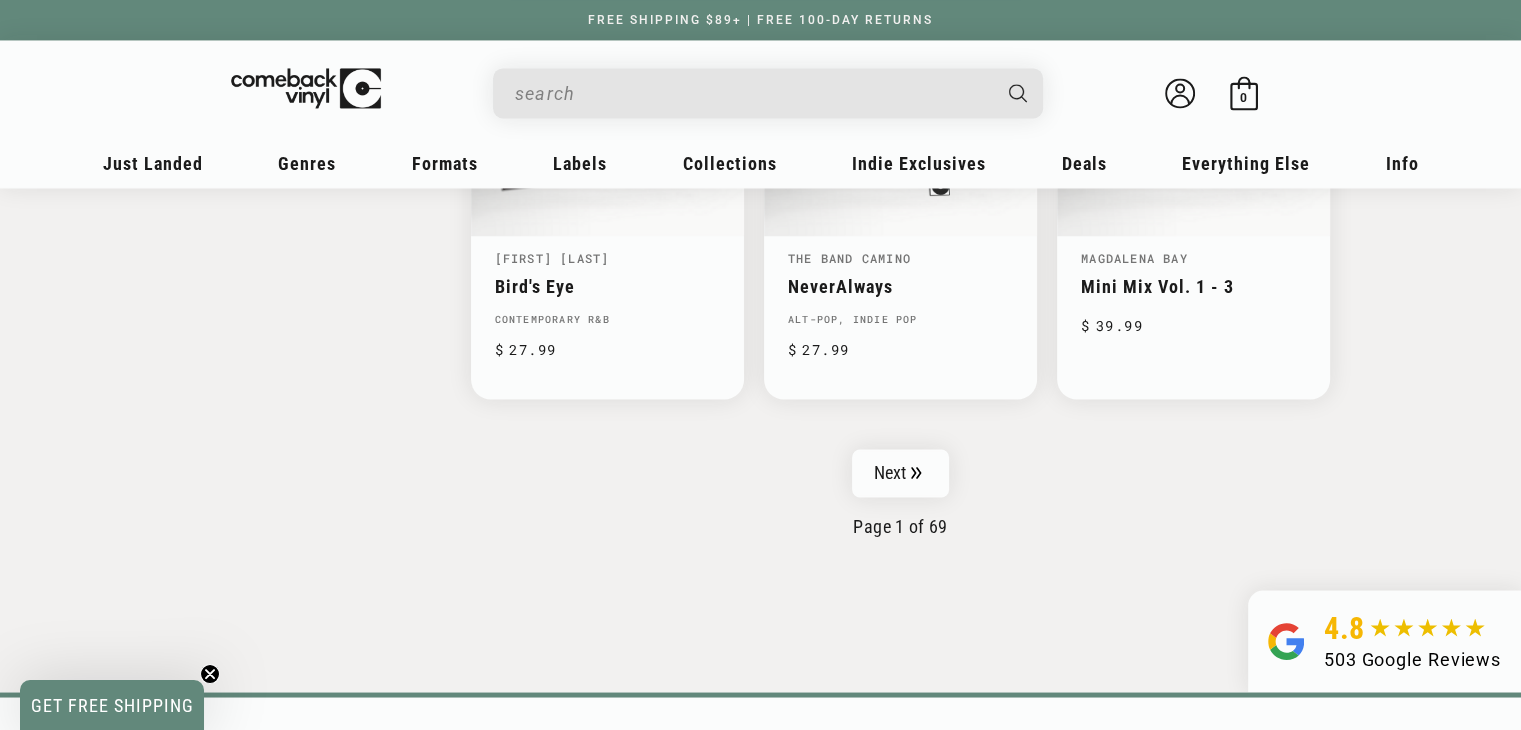 click at bounding box center [752, 93] 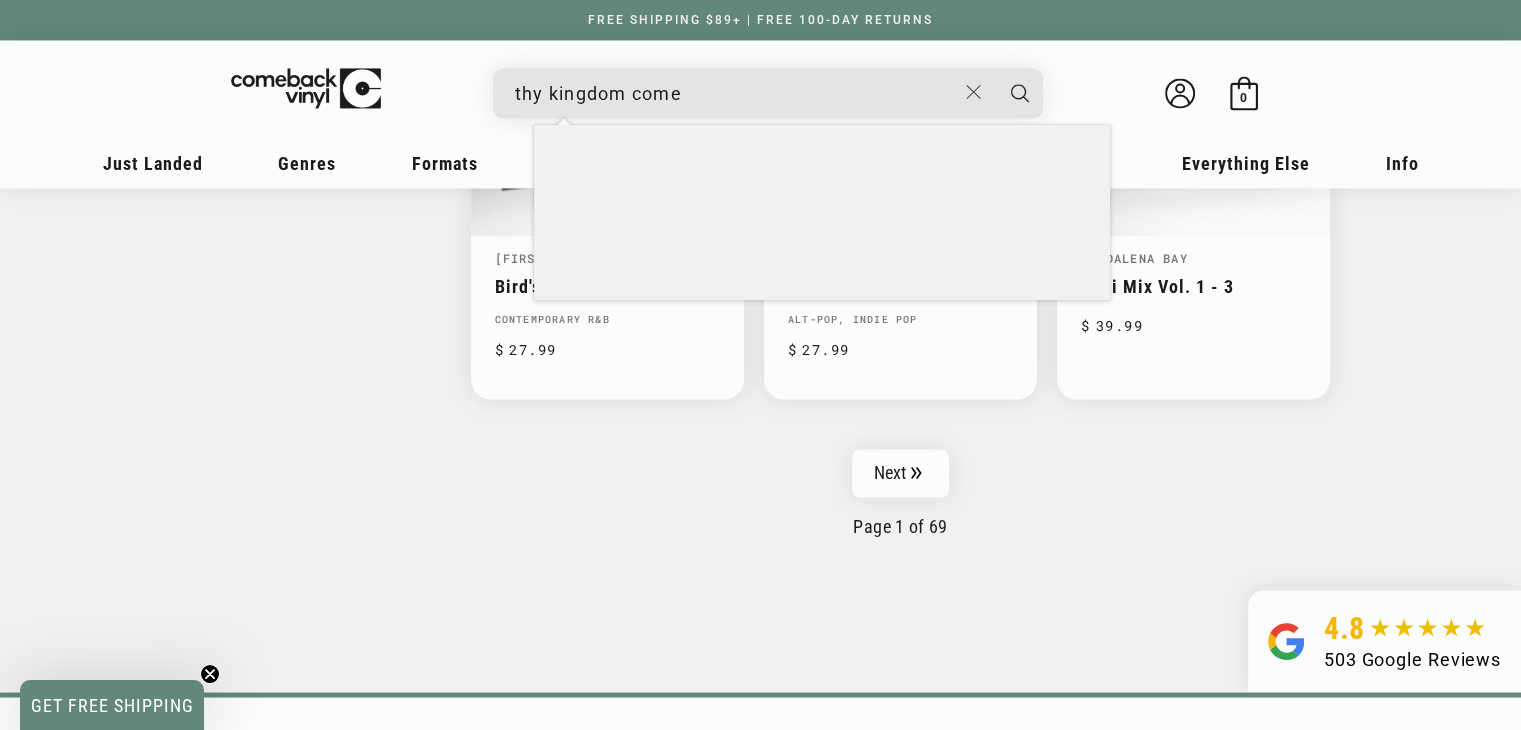 type on "thy kingdom come" 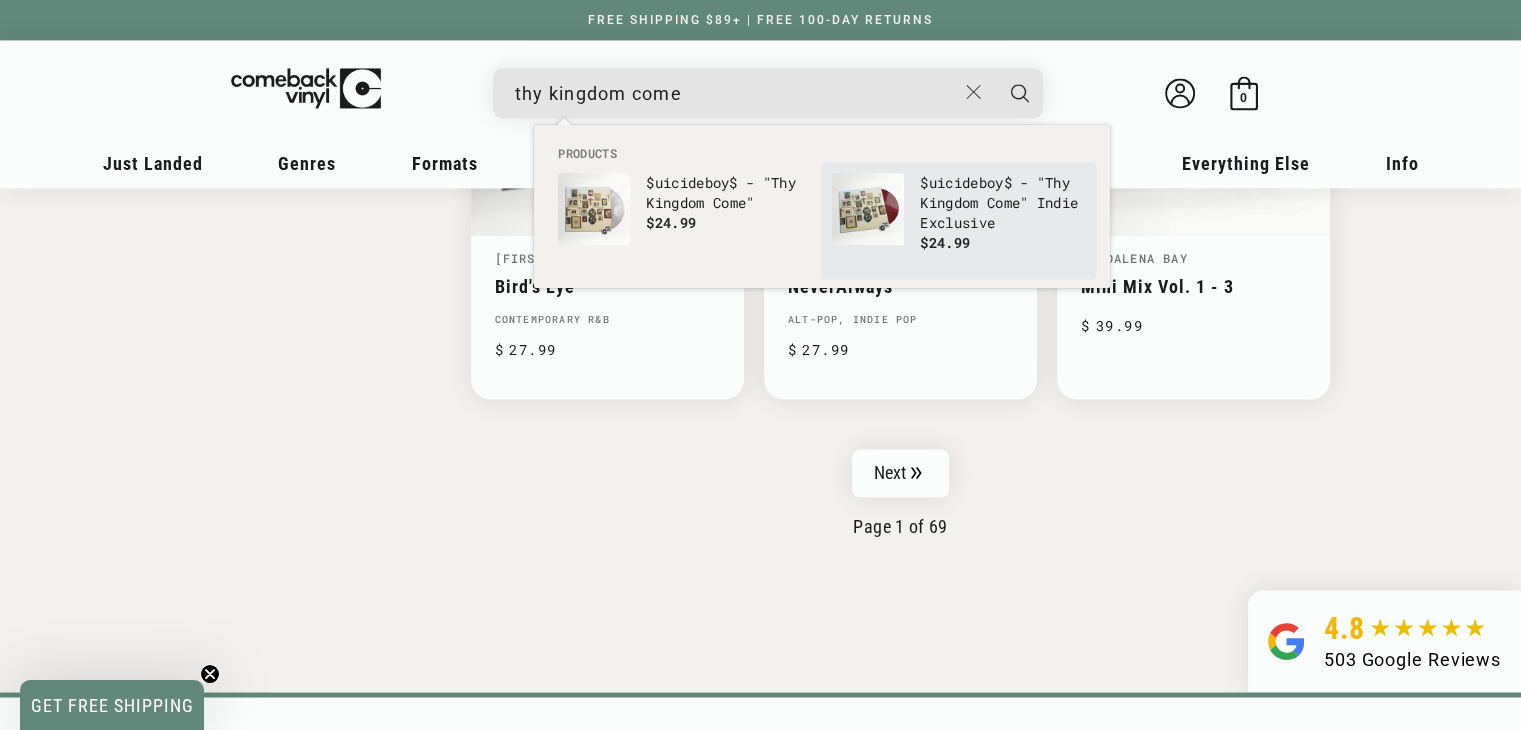 click on "$uicideboy$ - " Thy   Kingdom   Come " Indie Exclusive" at bounding box center [1003, 203] 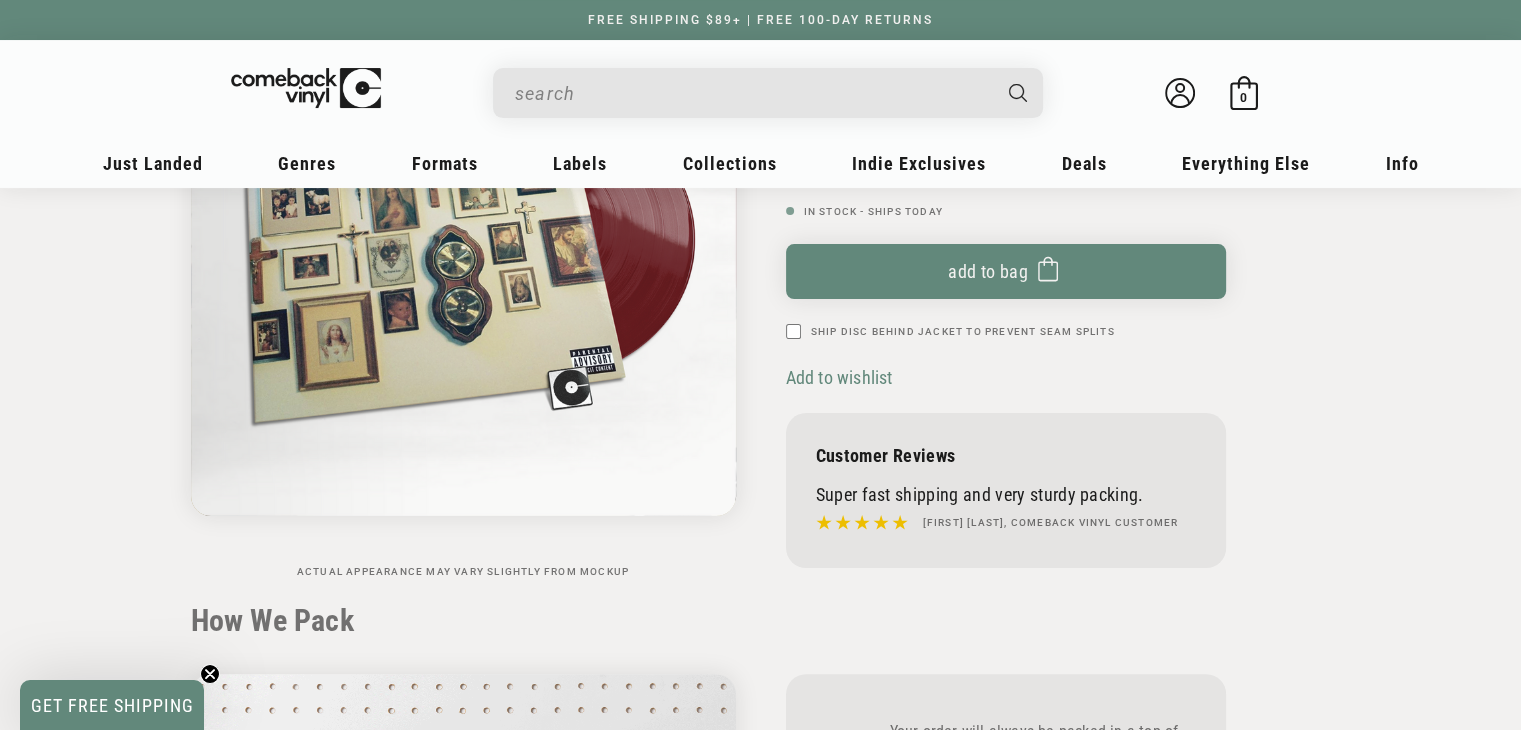 scroll, scrollTop: 0, scrollLeft: 0, axis: both 